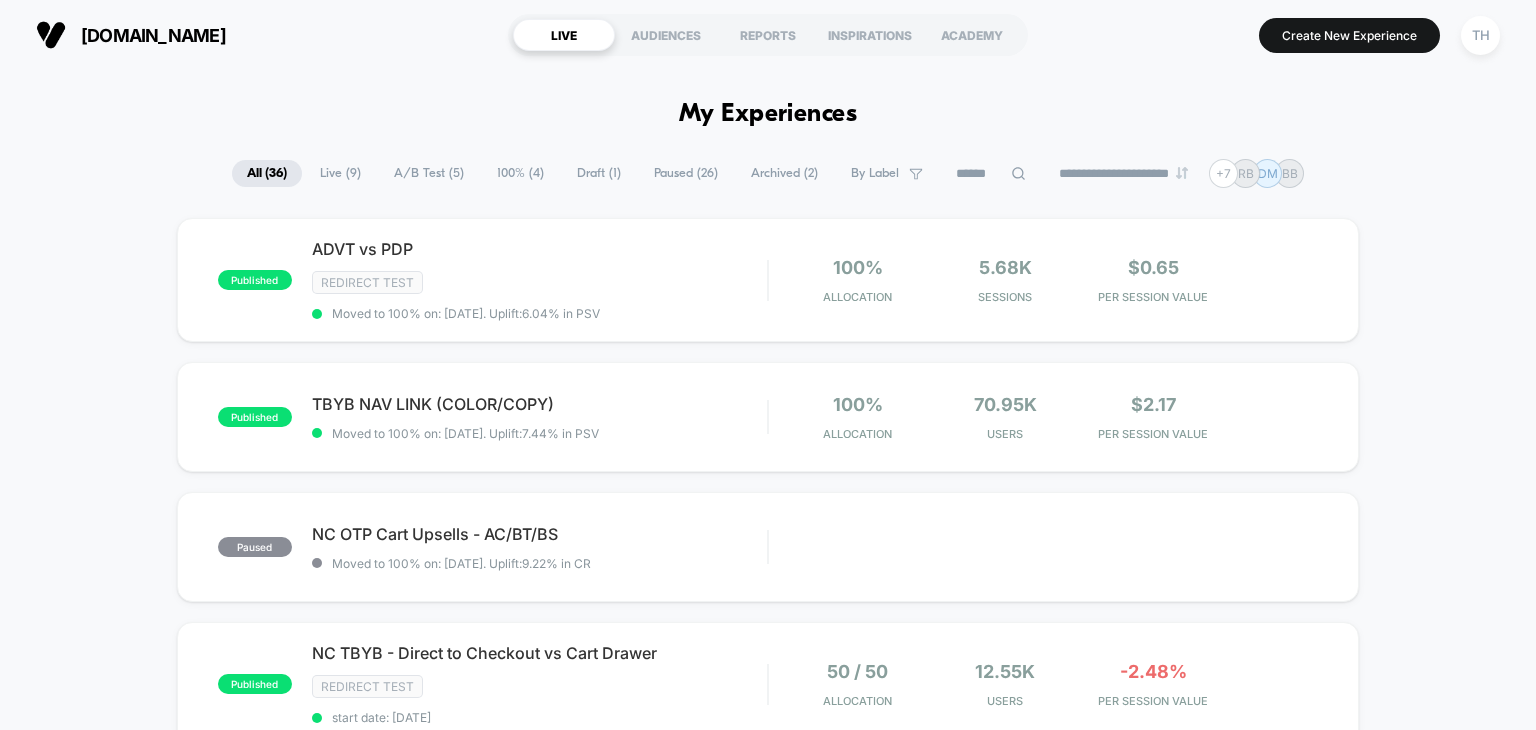 scroll, scrollTop: 0, scrollLeft: 0, axis: both 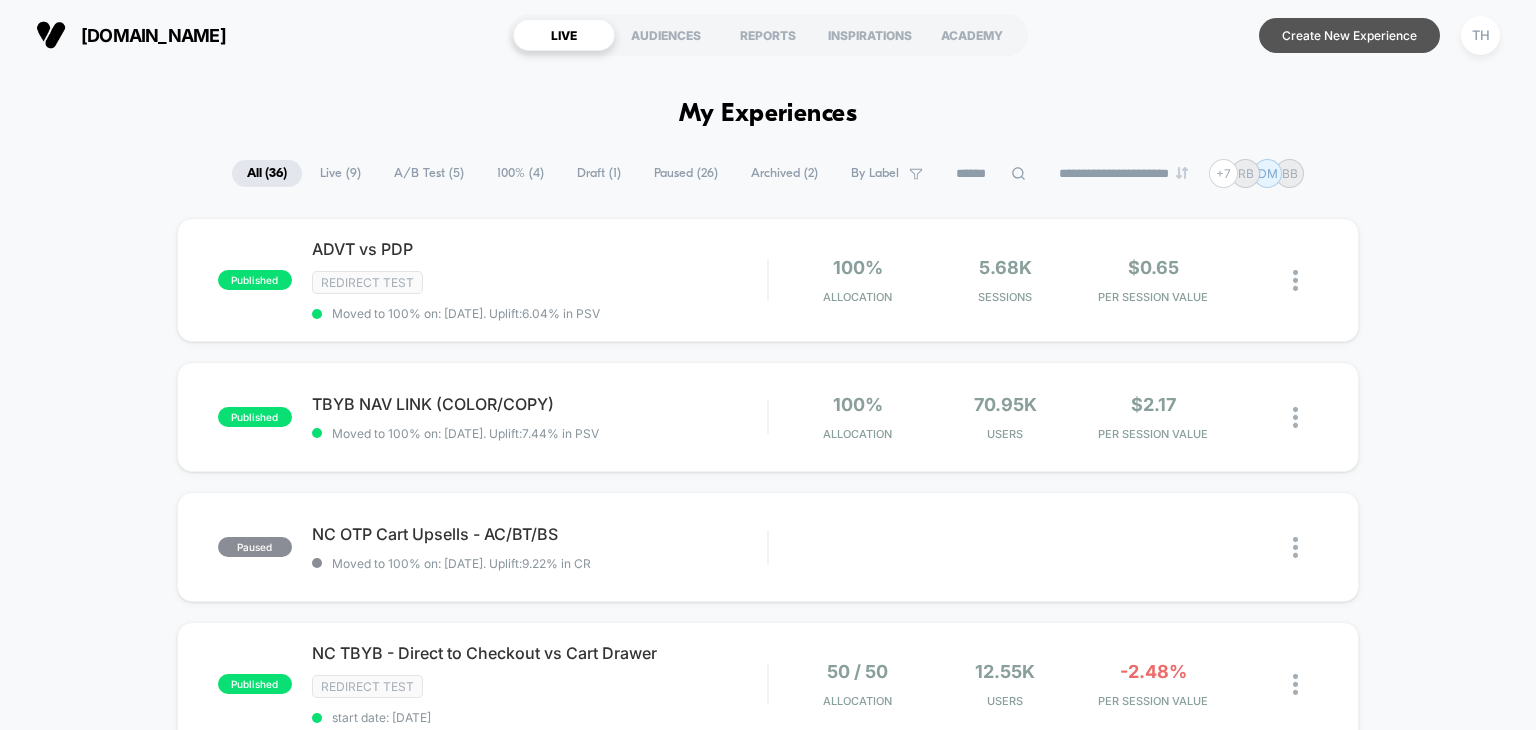 click on "Create New Experience" at bounding box center (1349, 35) 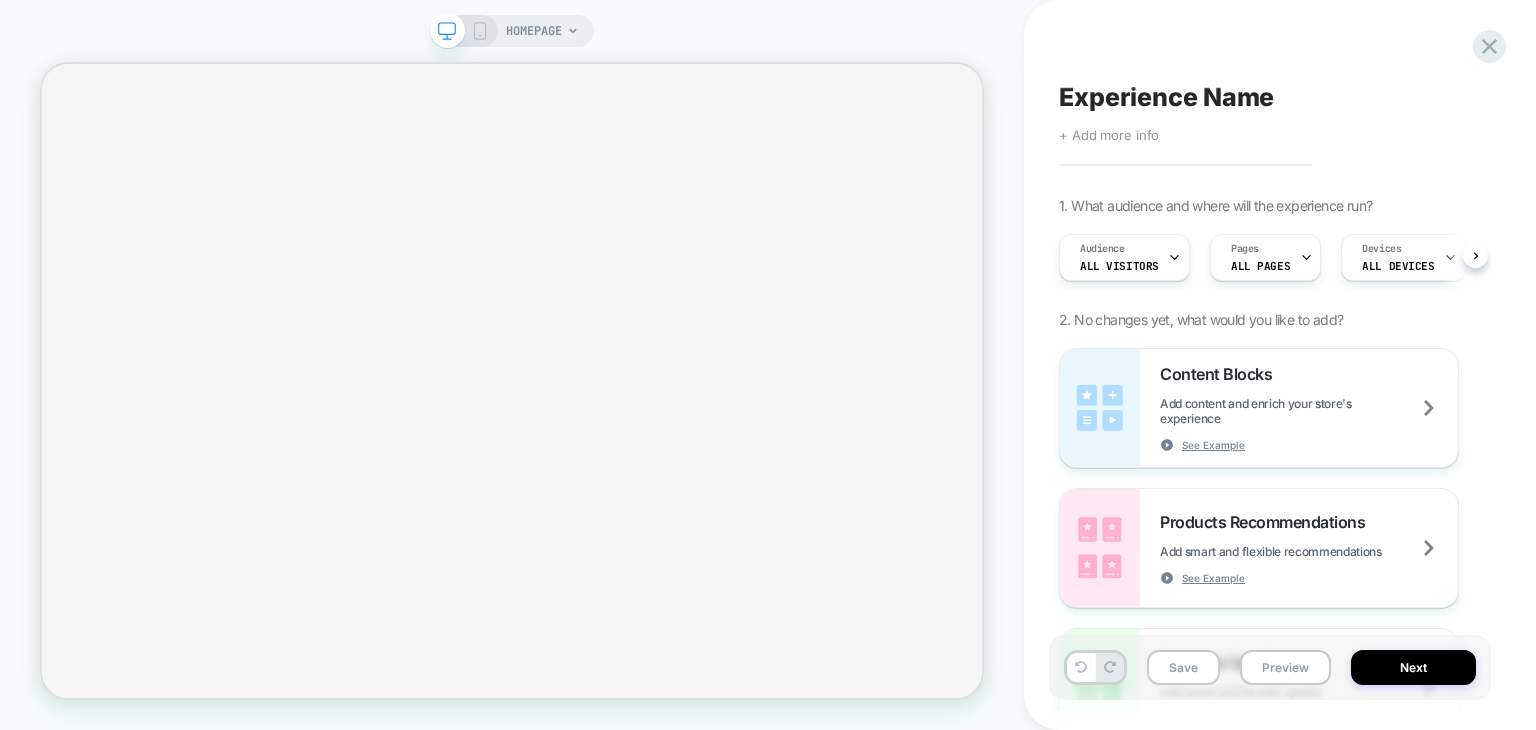 scroll, scrollTop: 0, scrollLeft: 0, axis: both 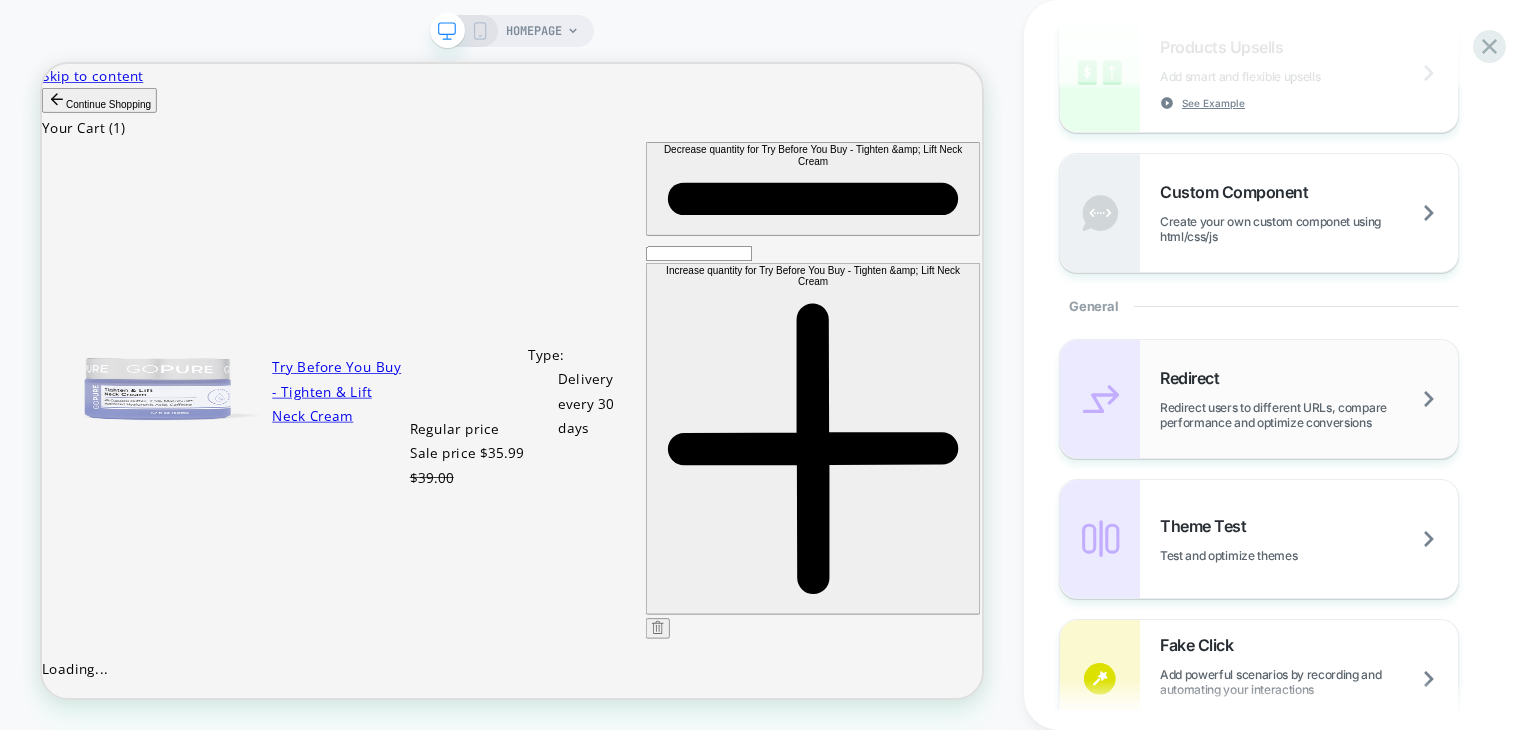 click on "Redirect Redirect users to different URLs, compare performance and optimize conversions" at bounding box center [1309, 399] 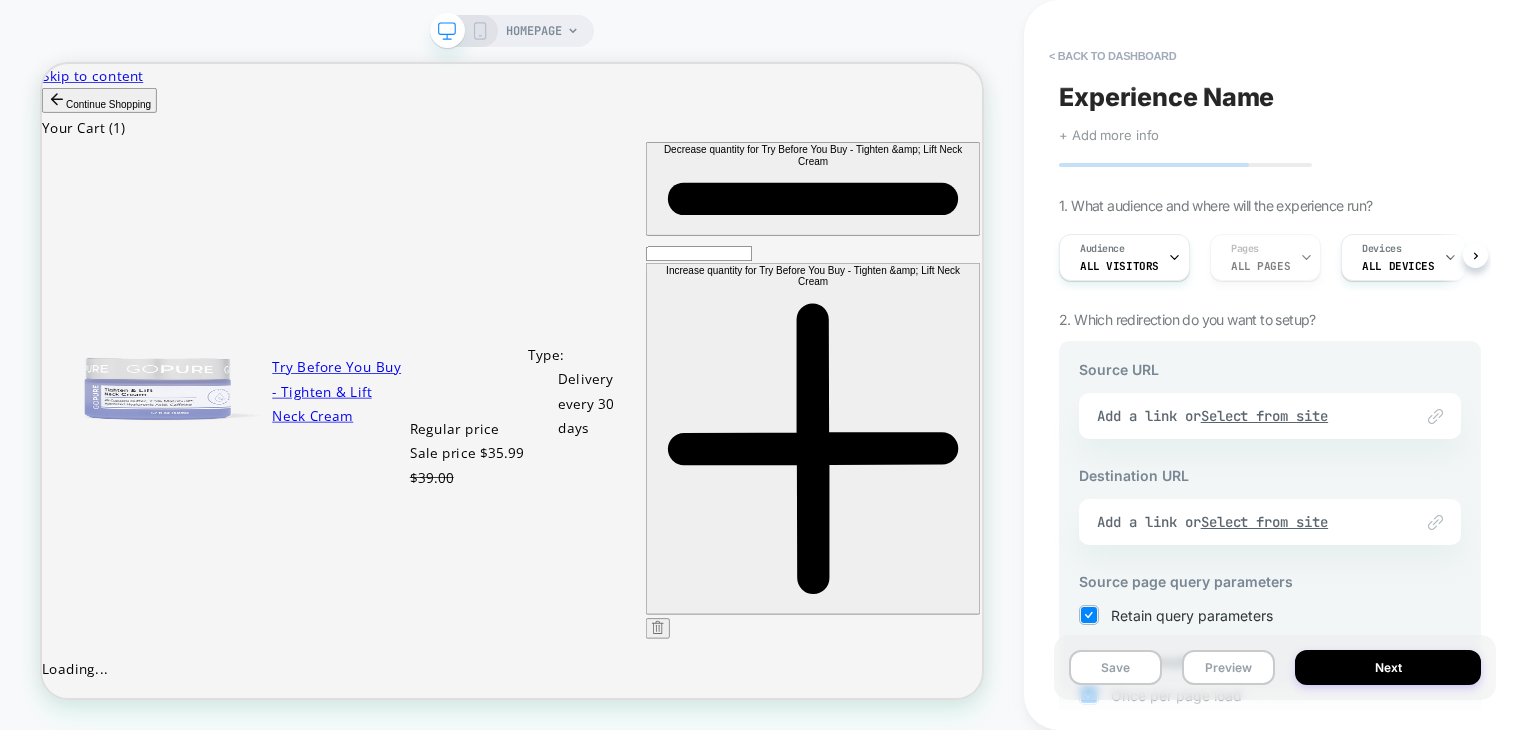 click on "Link to Add a link or  Select from site" at bounding box center (1270, 416) 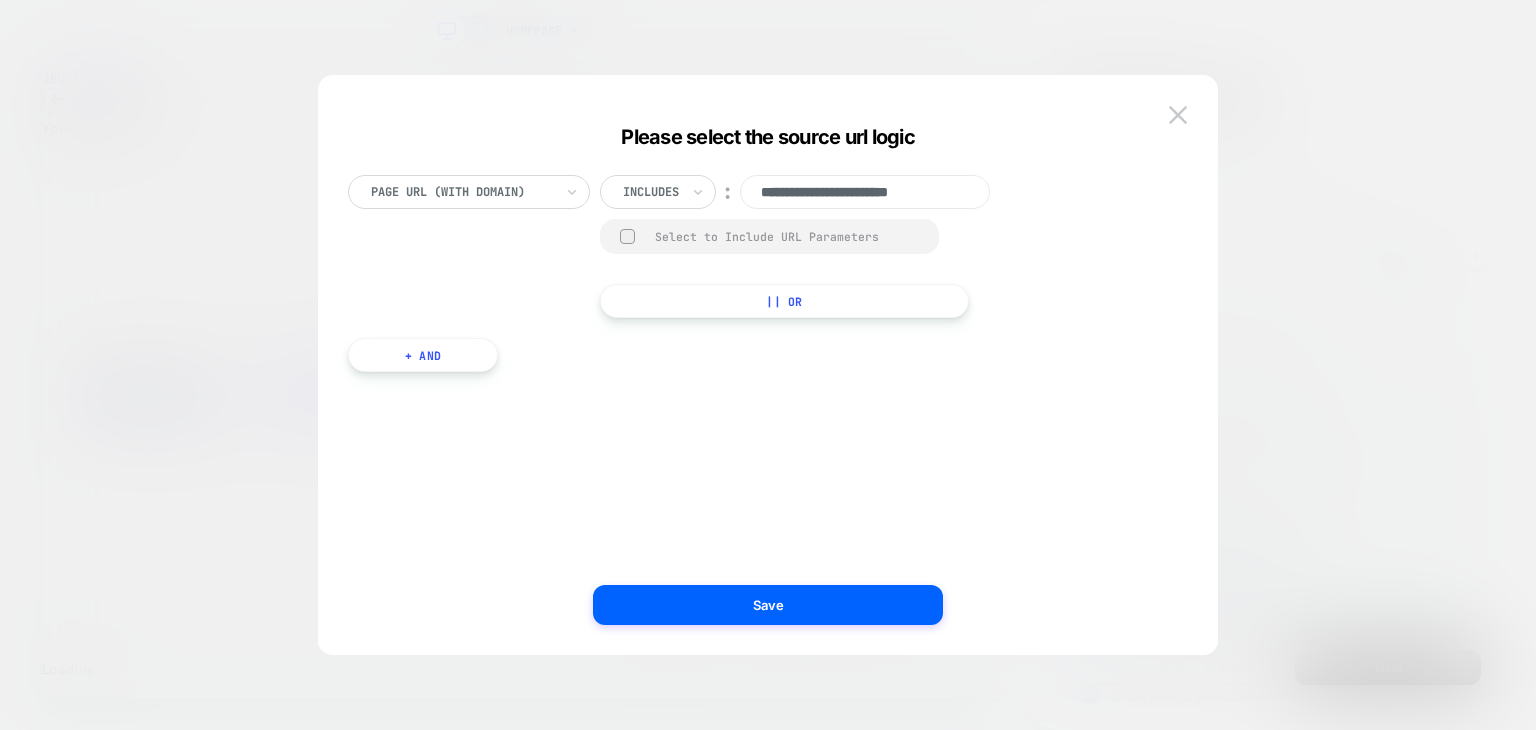 scroll, scrollTop: 0, scrollLeft: 1, axis: horizontal 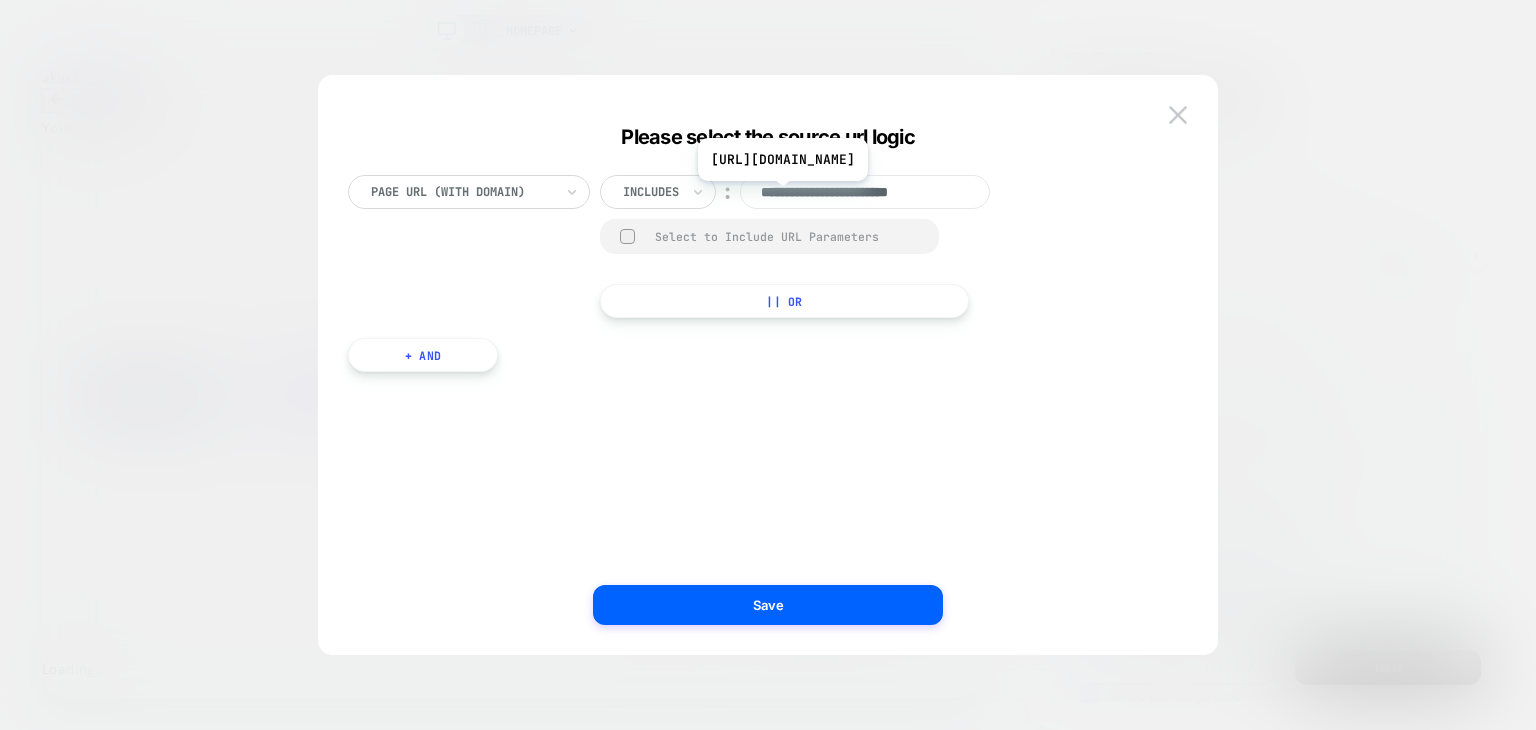 click on "**********" at bounding box center (865, 192) 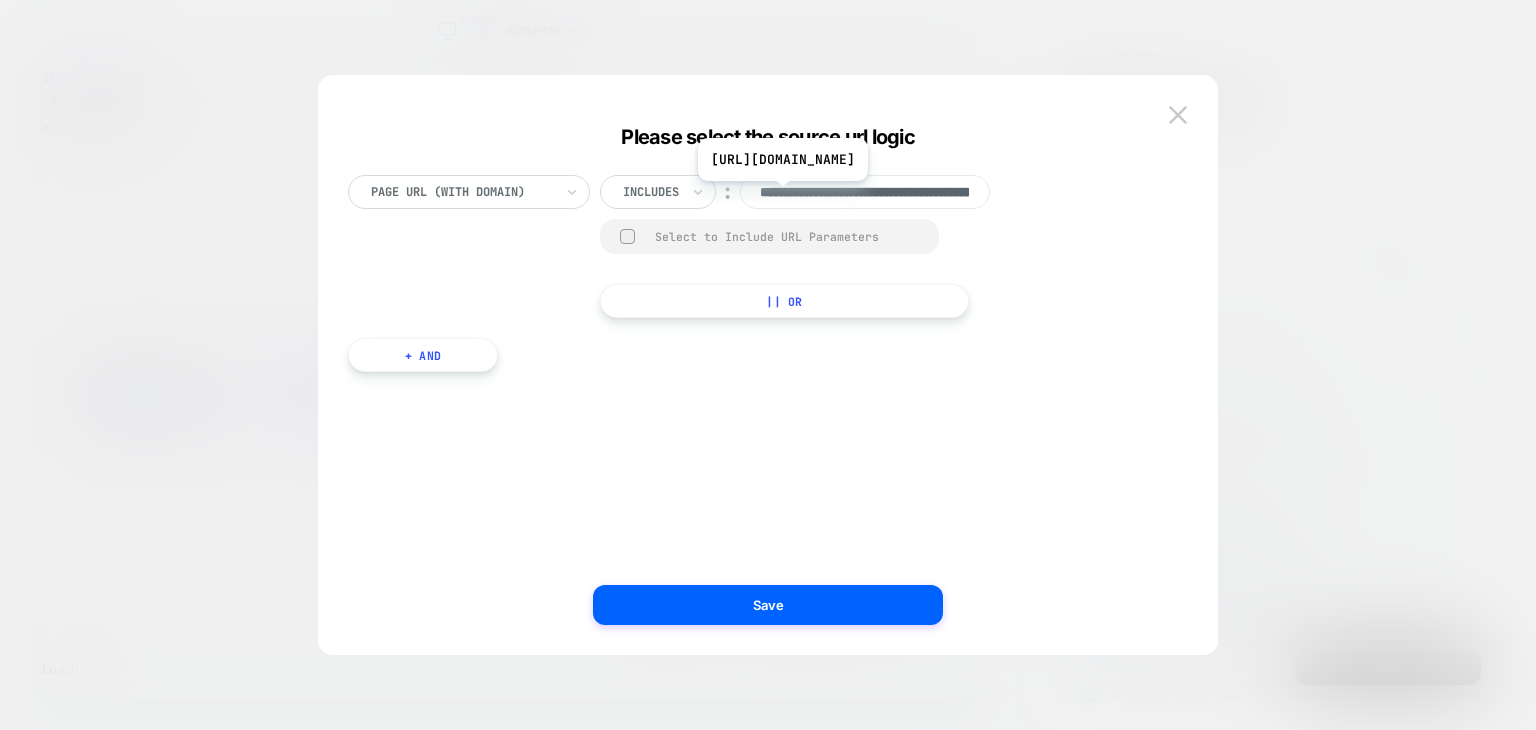 scroll, scrollTop: 0, scrollLeft: 530, axis: horizontal 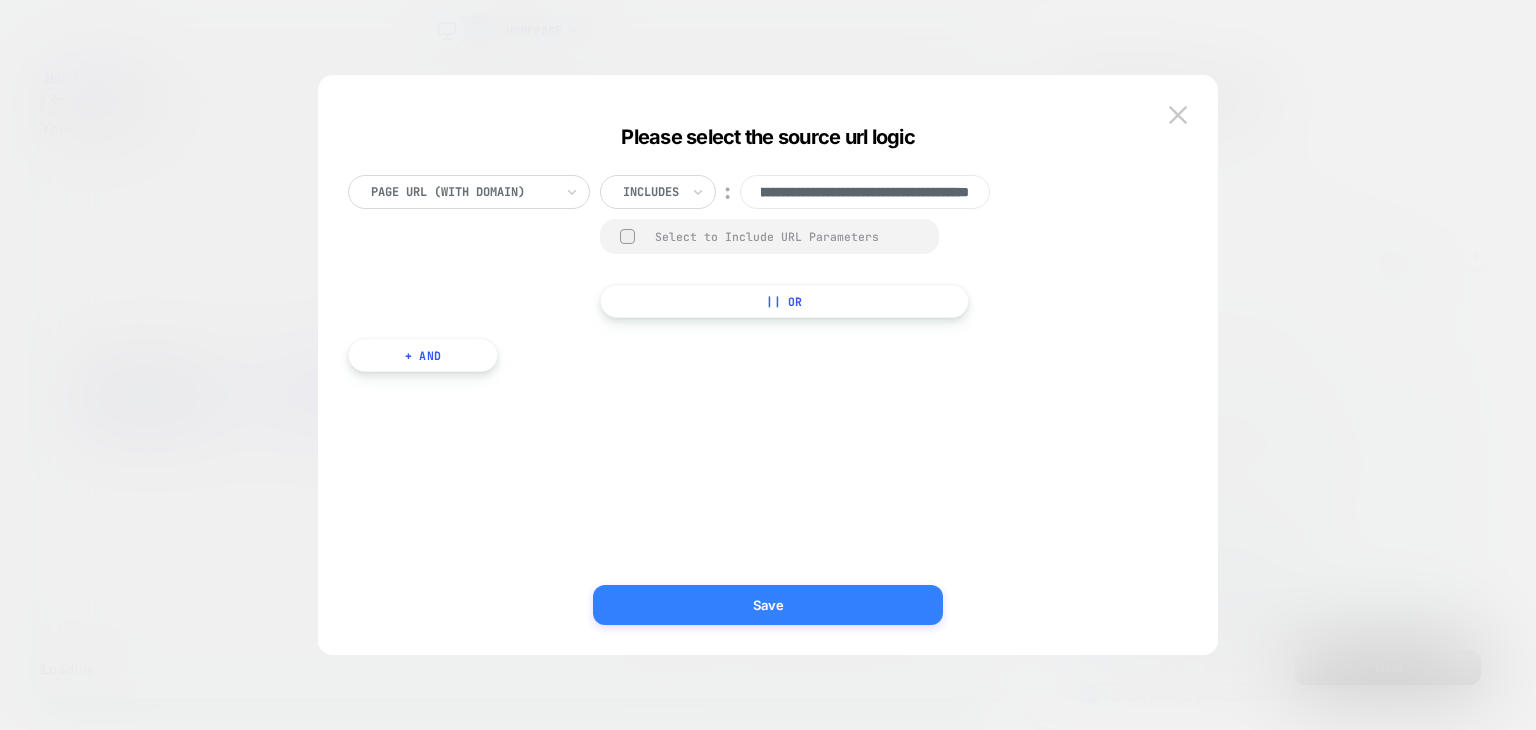 type on "**********" 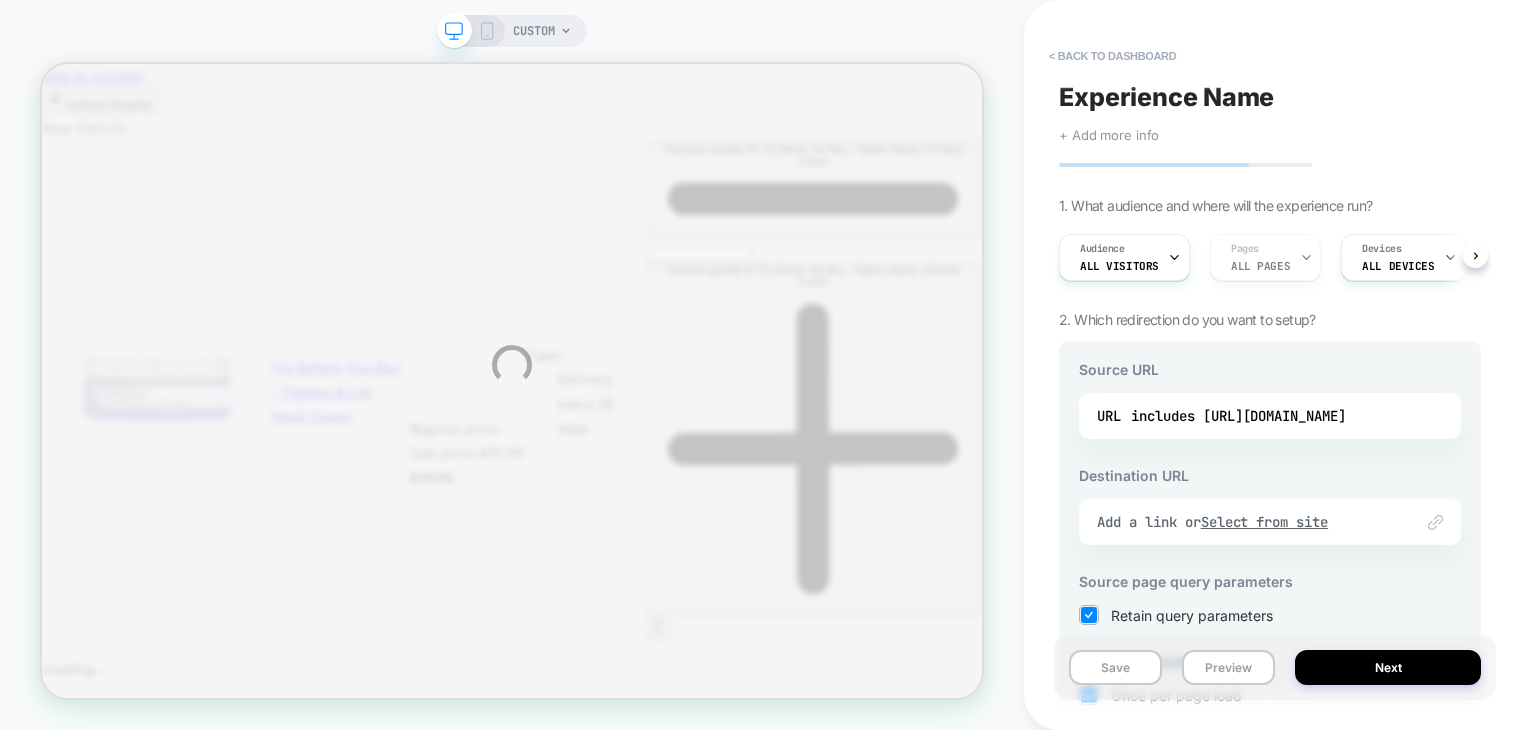 click on "CUSTOM < back to dashboard Experience Name Click to edit experience details + Add more info 1. What audience and where will the experience run? Audience All Visitors Pages ALL PAGES Devices ALL DEVICES Trigger Page Load 2. Which redirection do you want to setup? Source URL URL   includes   [URL][DOMAIN_NAME] Destination URL Link to Add a link or  Select from site Source page query parameters Retain query parameters Stickiness mode Once per page load Once per session Once per user * Note that customers who reach the source URL will automatically be redirected to the destination URL, so we will override & disable the general page targeting of the experiment Save Preview Next" at bounding box center (768, 365) 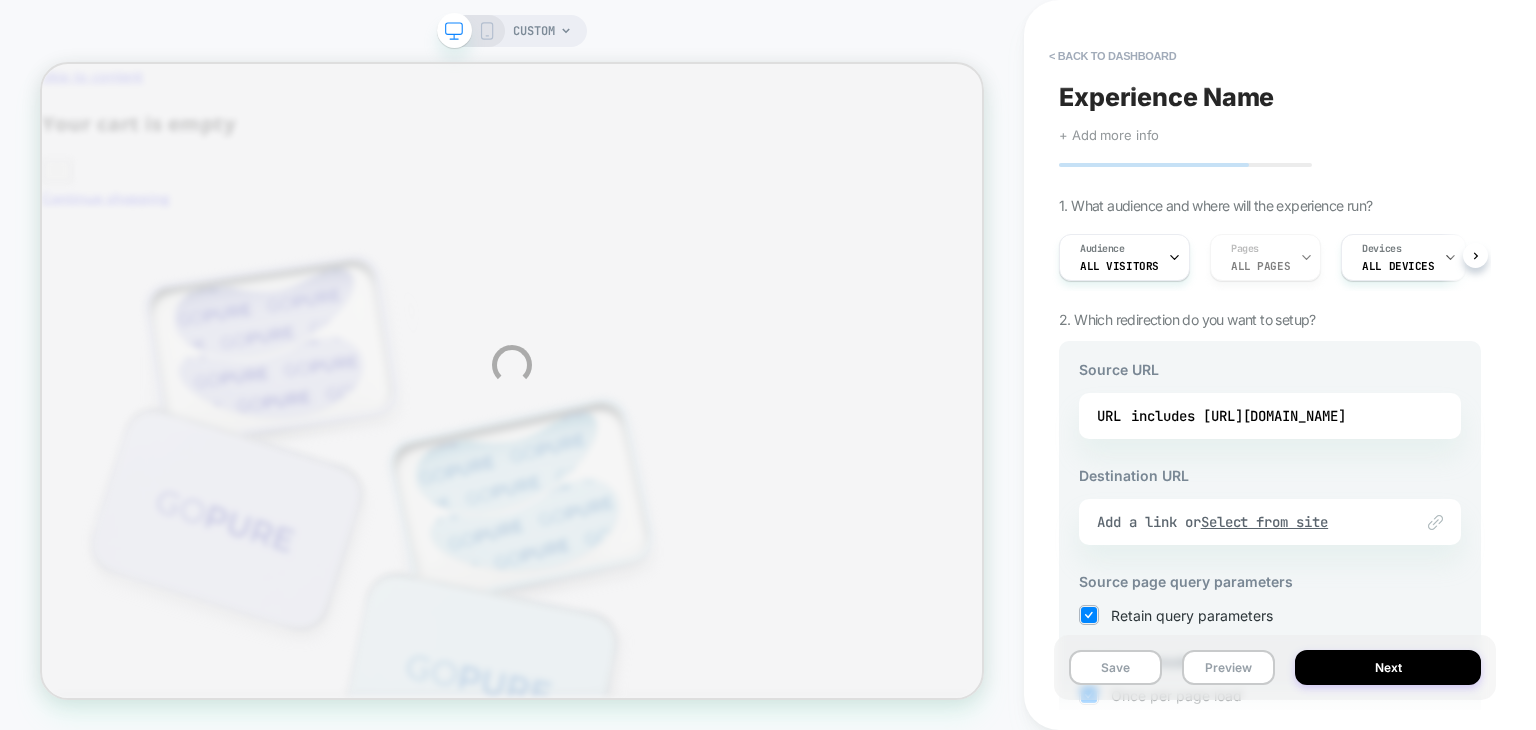 scroll, scrollTop: 0, scrollLeft: 0, axis: both 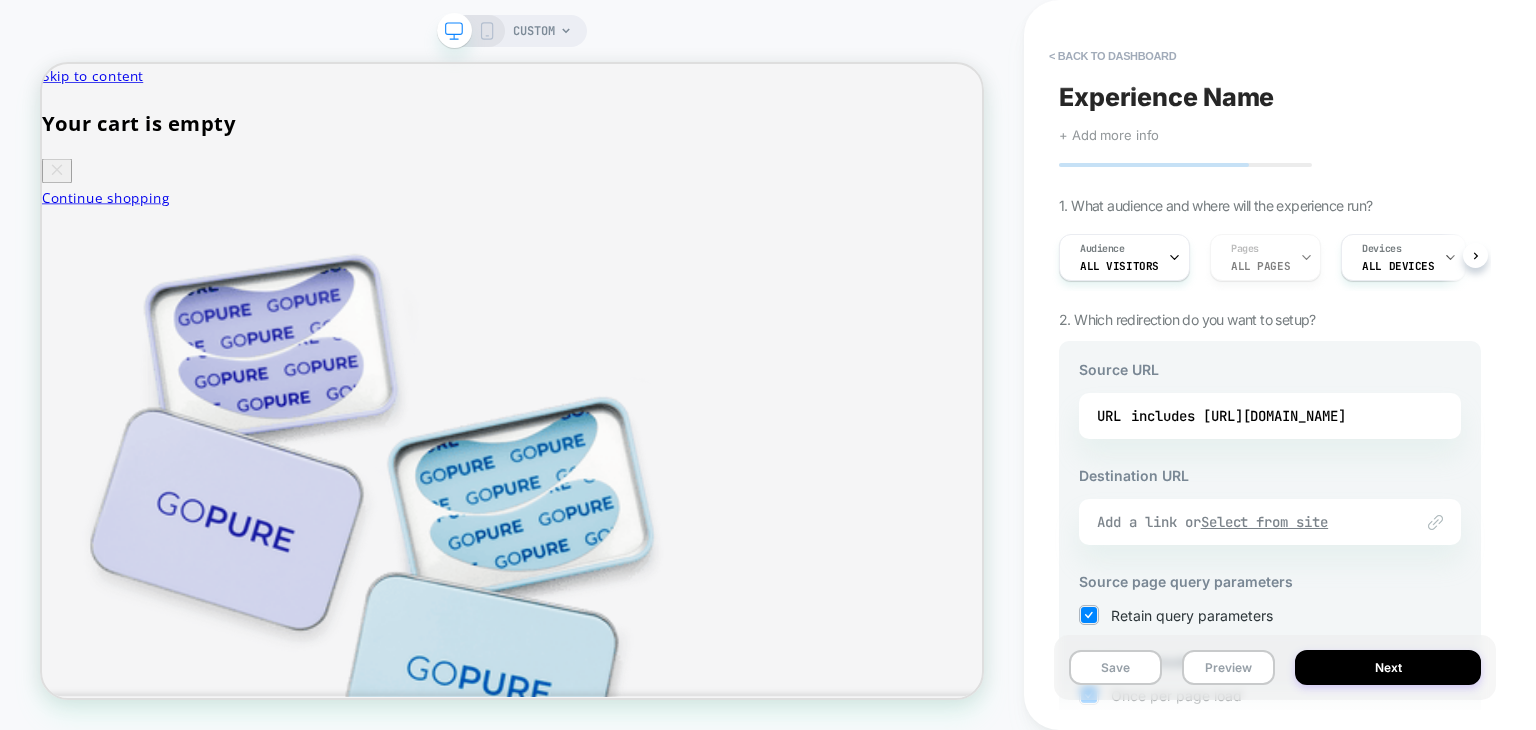click on "Add a link or  Select from site" at bounding box center [1245, 522] 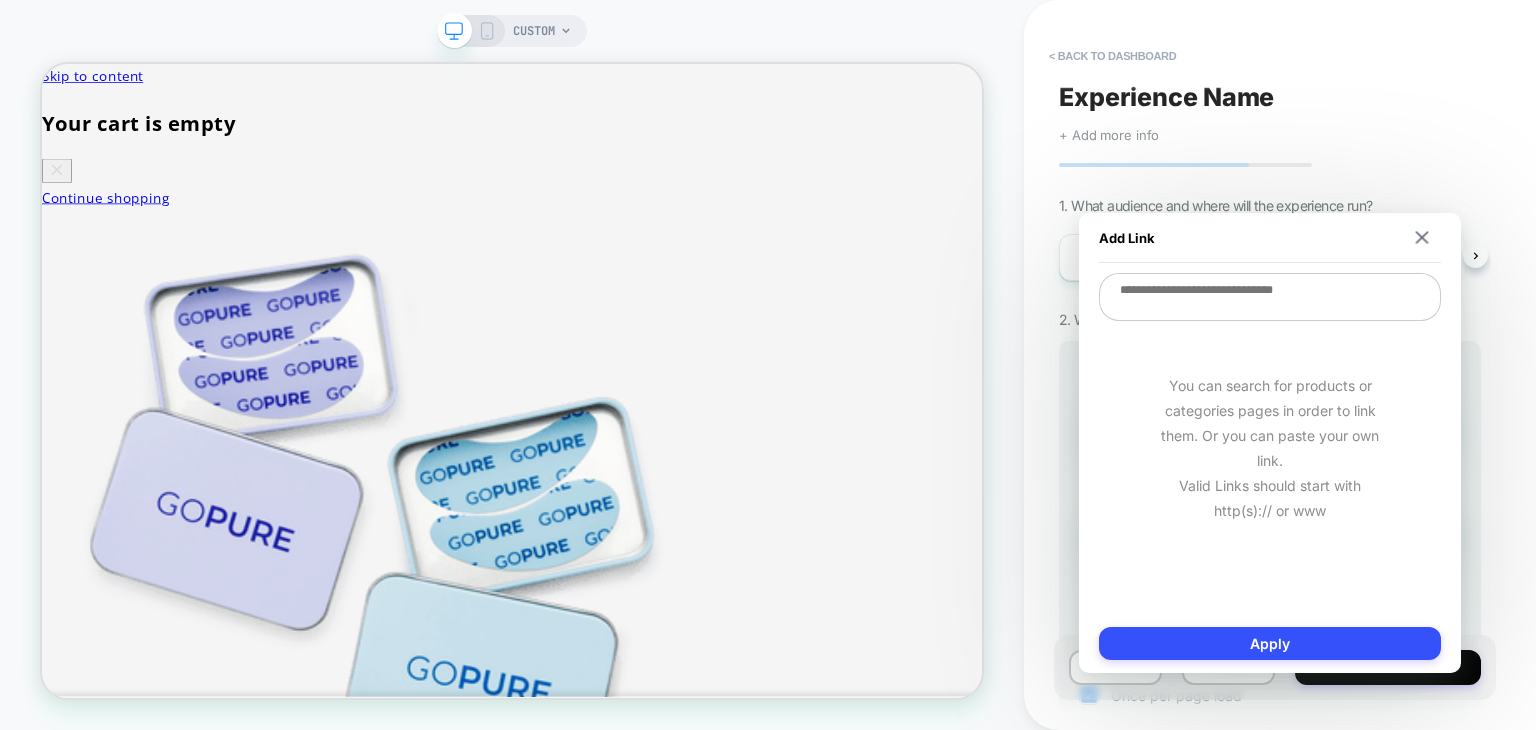 click at bounding box center (1270, 297) 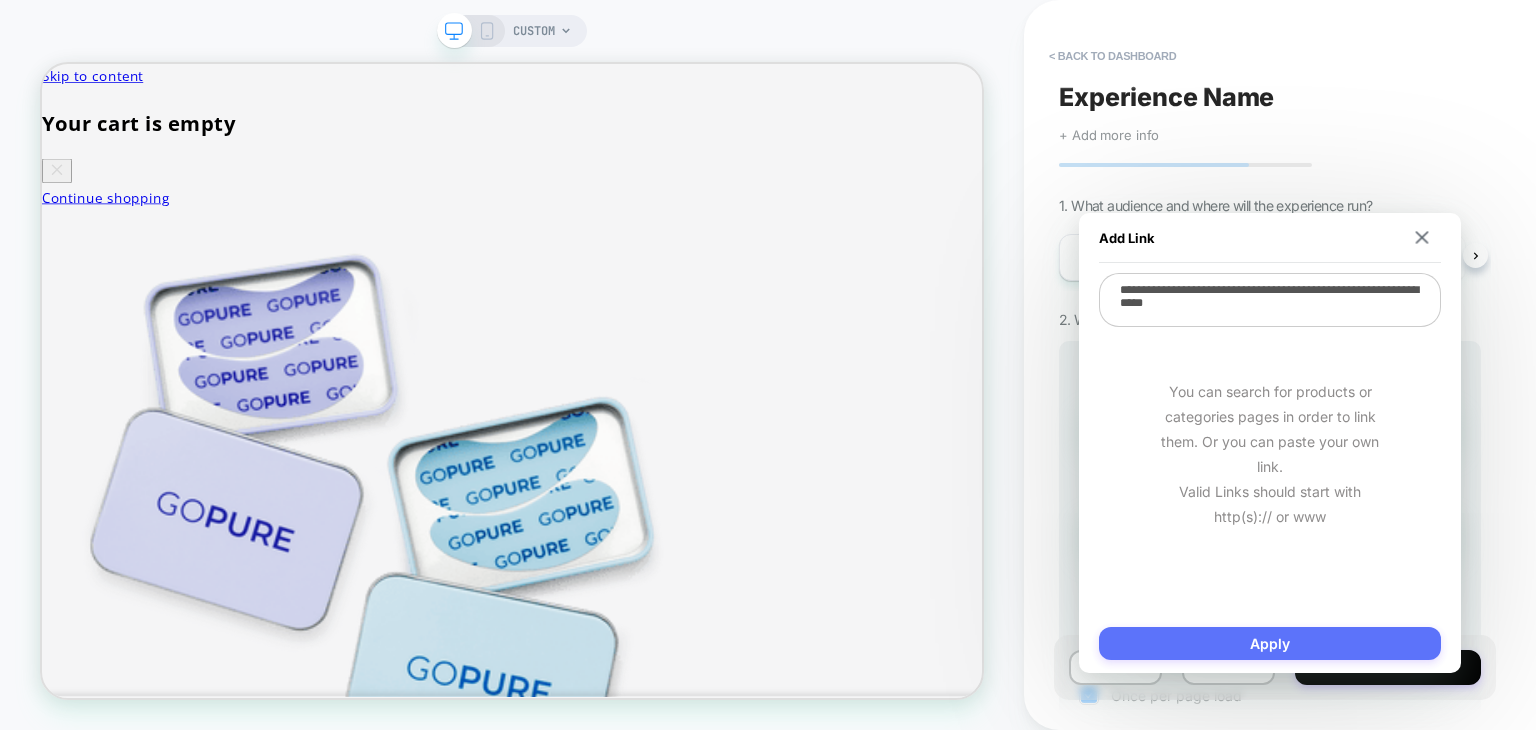 type on "**********" 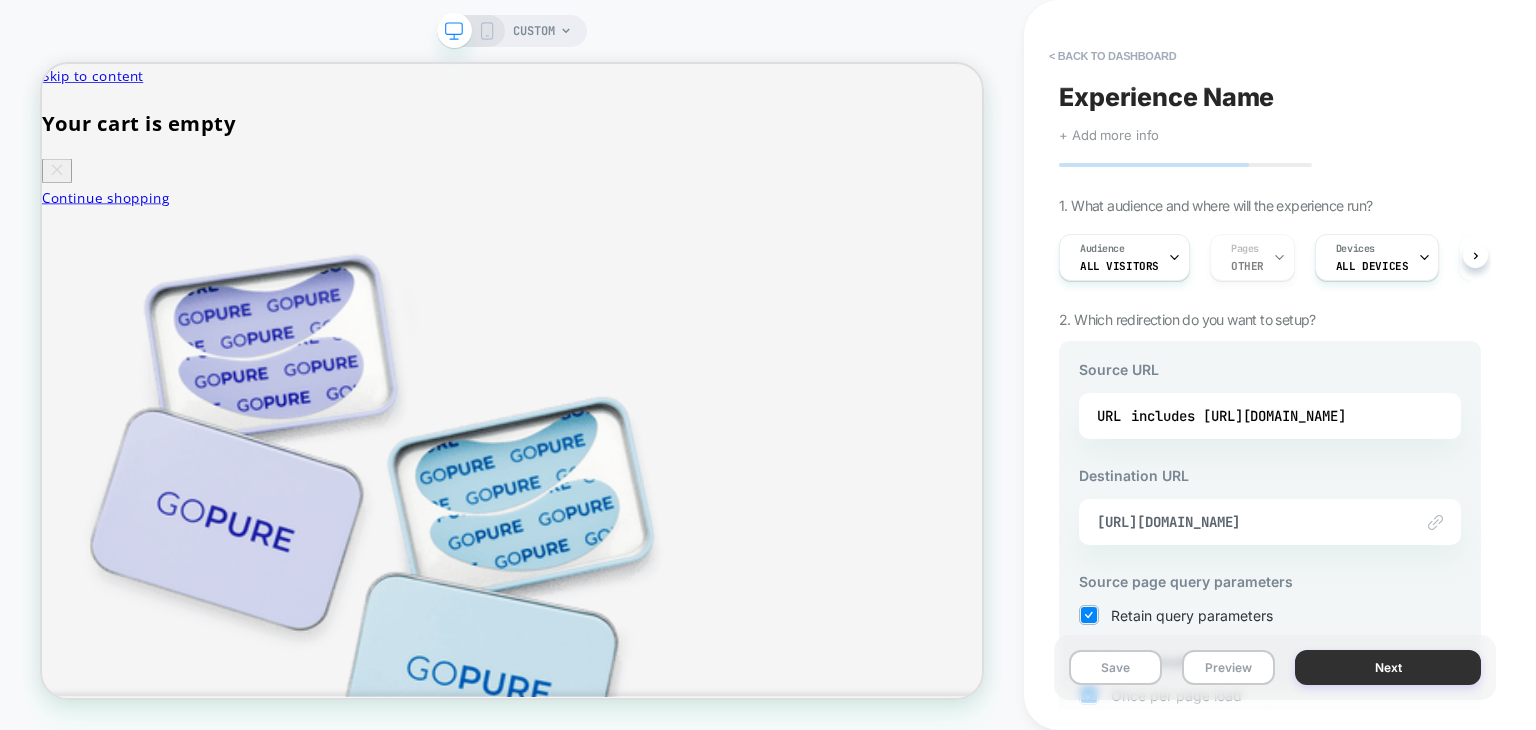 click on "Next" at bounding box center [1388, 667] 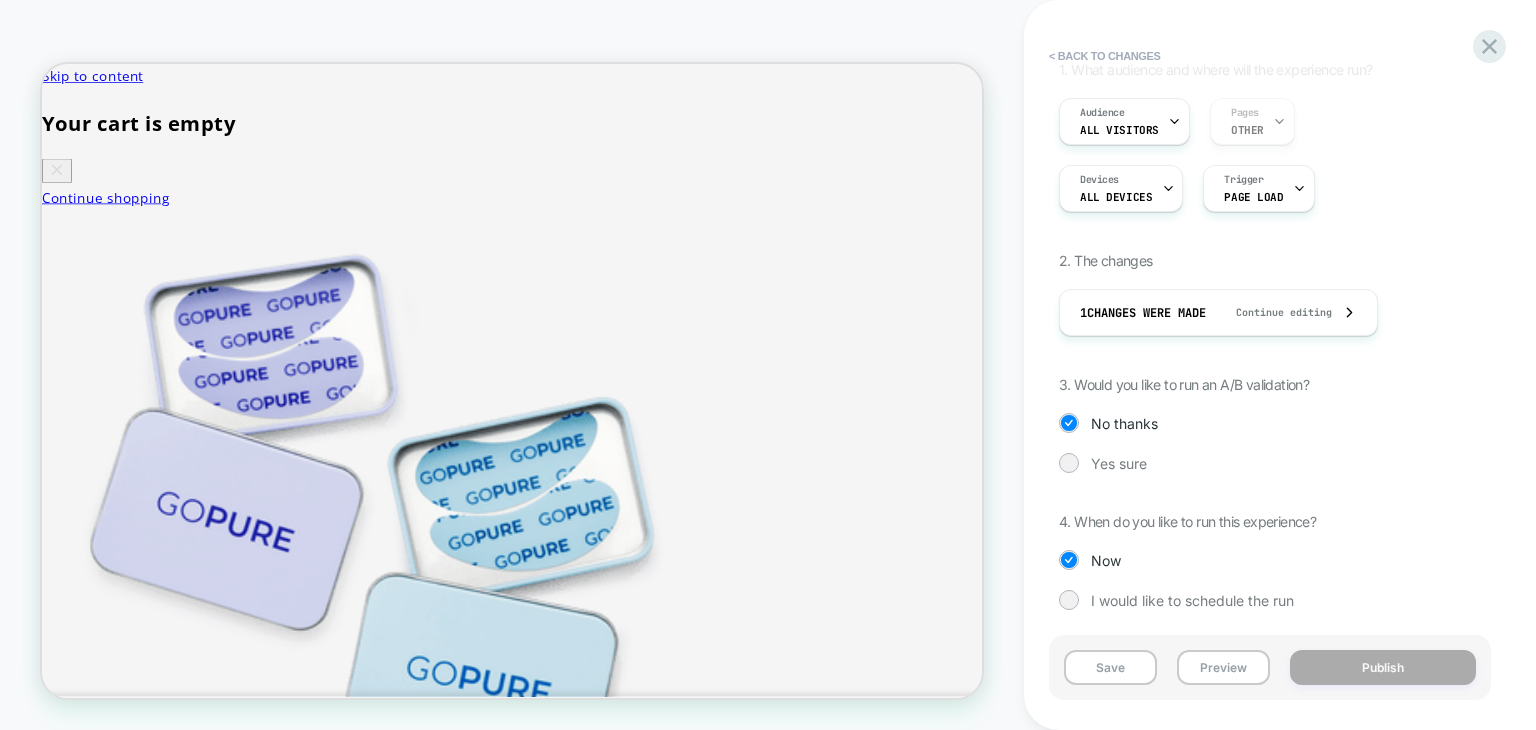 scroll, scrollTop: 176, scrollLeft: 0, axis: vertical 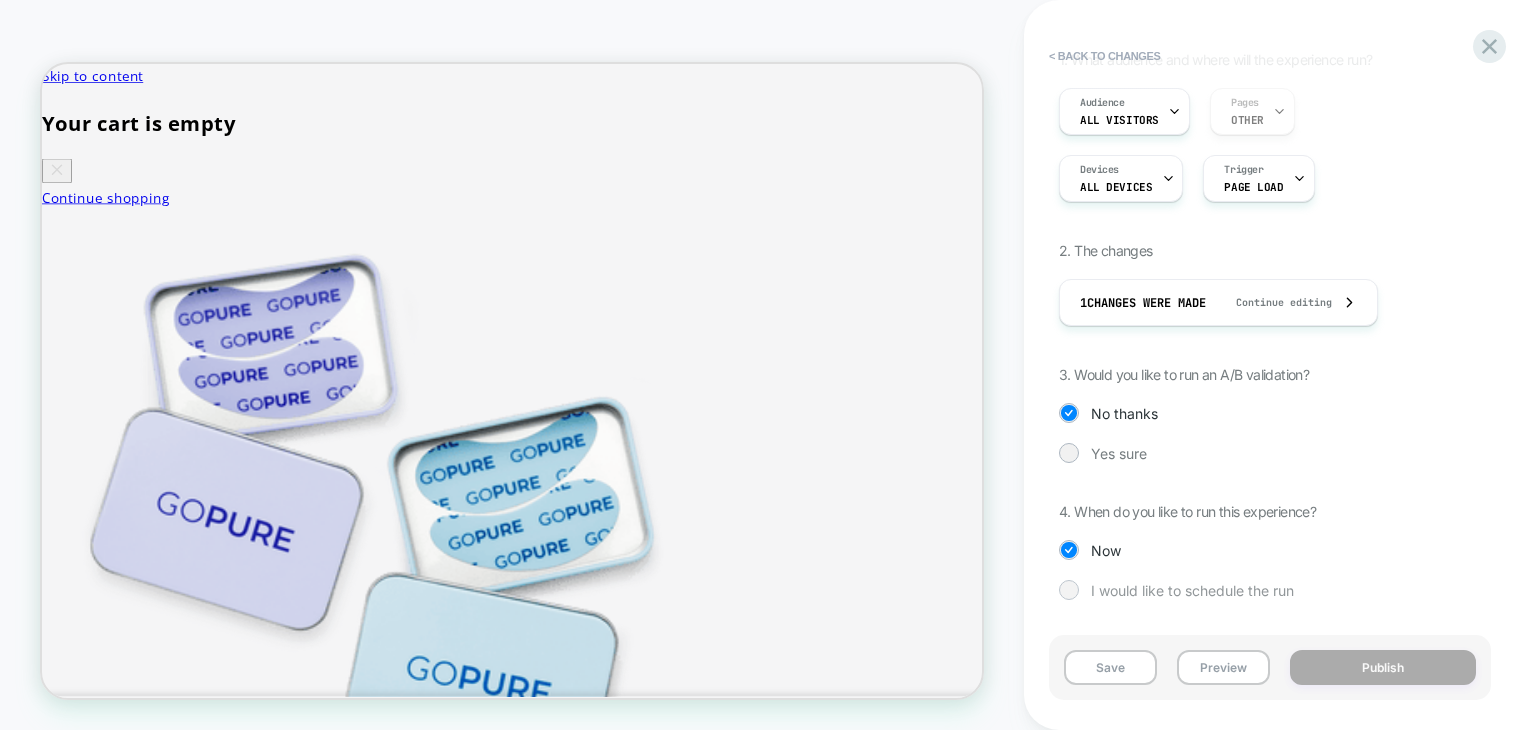 click at bounding box center (1068, 589) 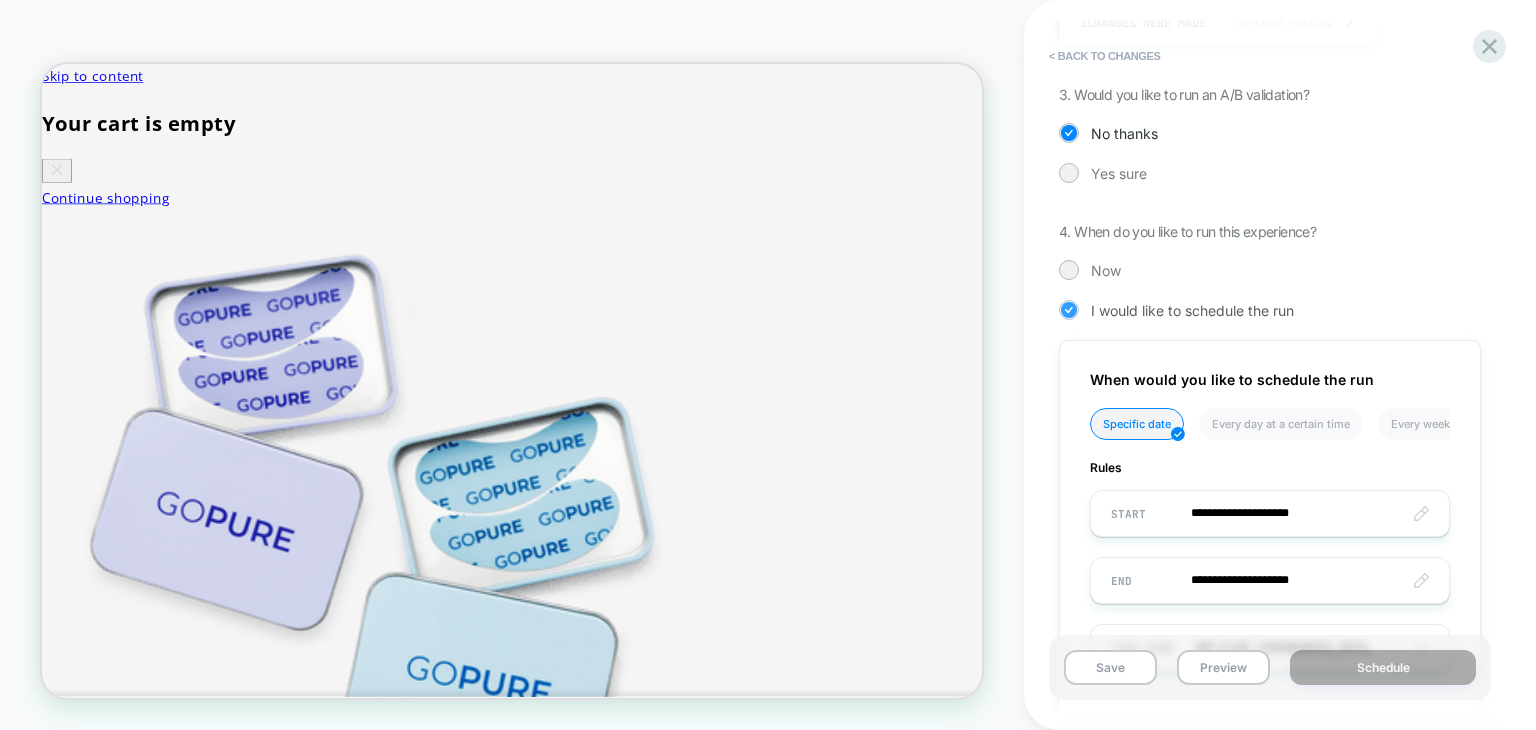 scroll, scrollTop: 565, scrollLeft: 0, axis: vertical 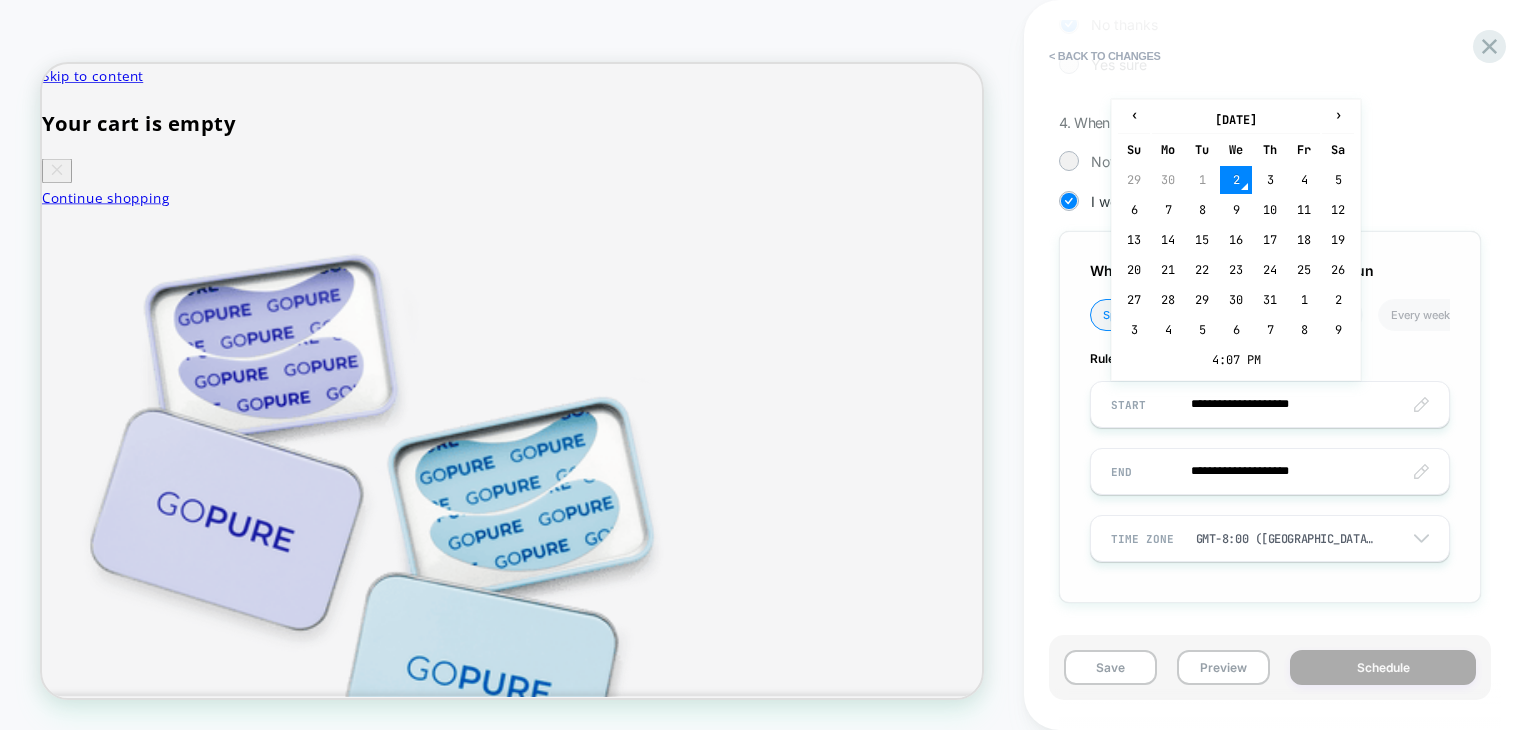 click on "**********" at bounding box center (1270, 404) 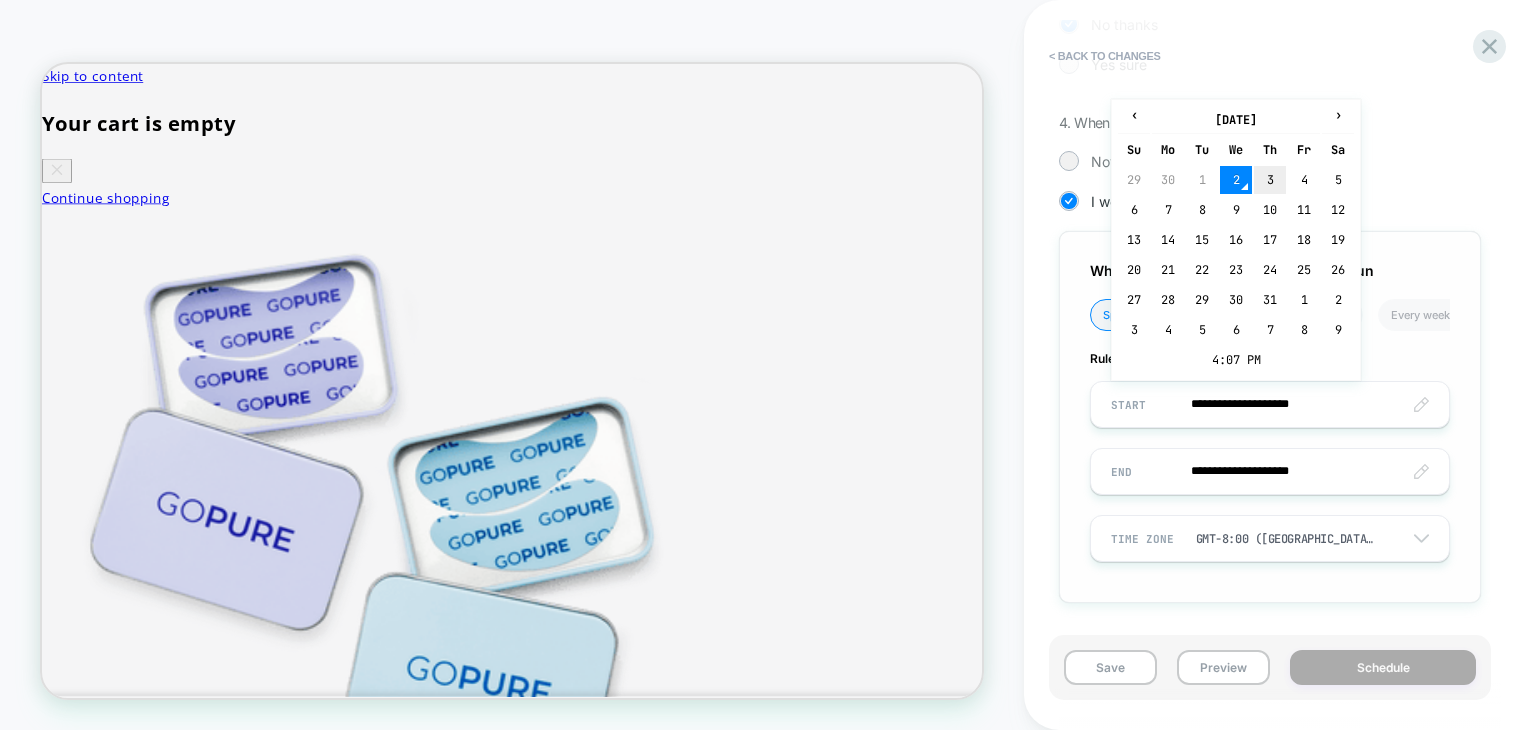 click on "3" at bounding box center (1270, 180) 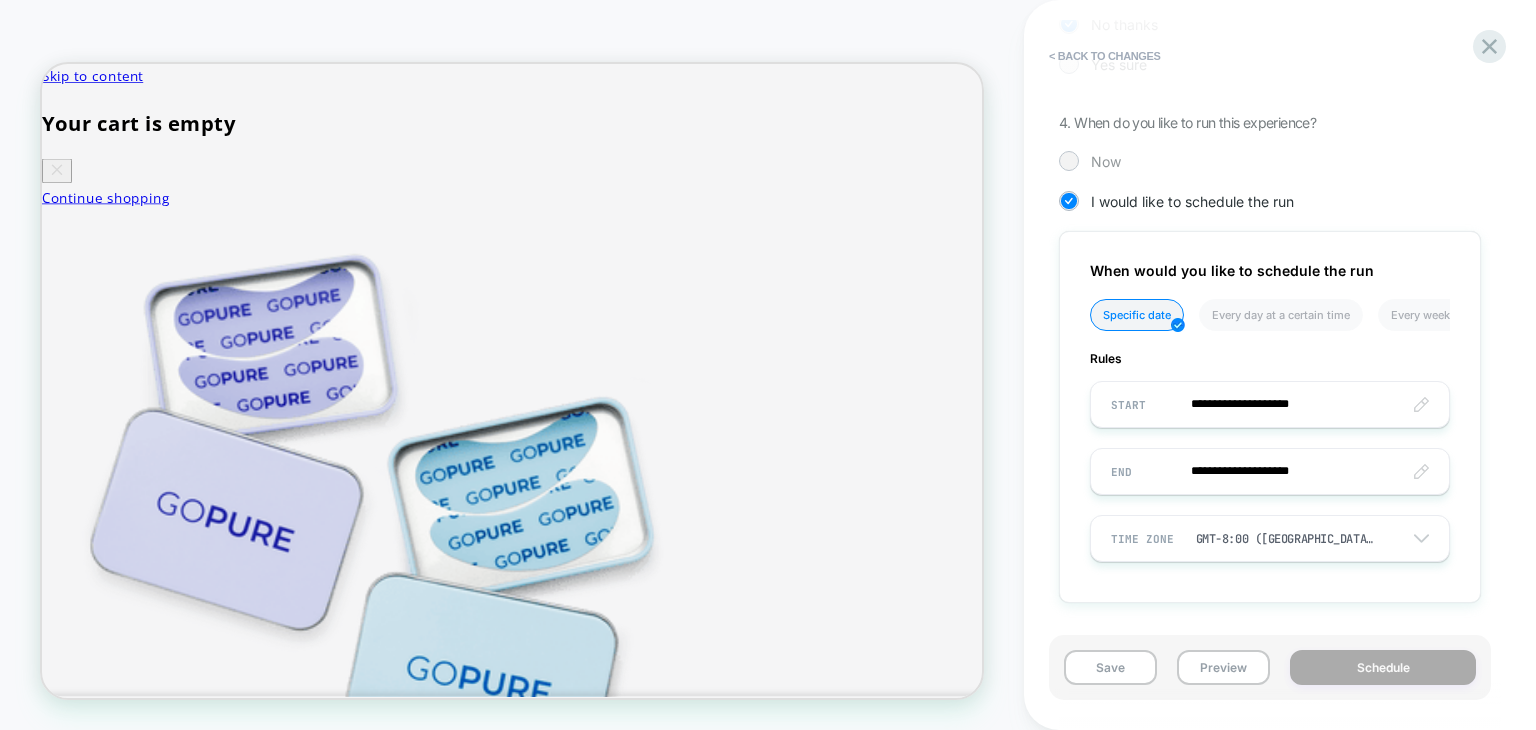 click at bounding box center [1068, 160] 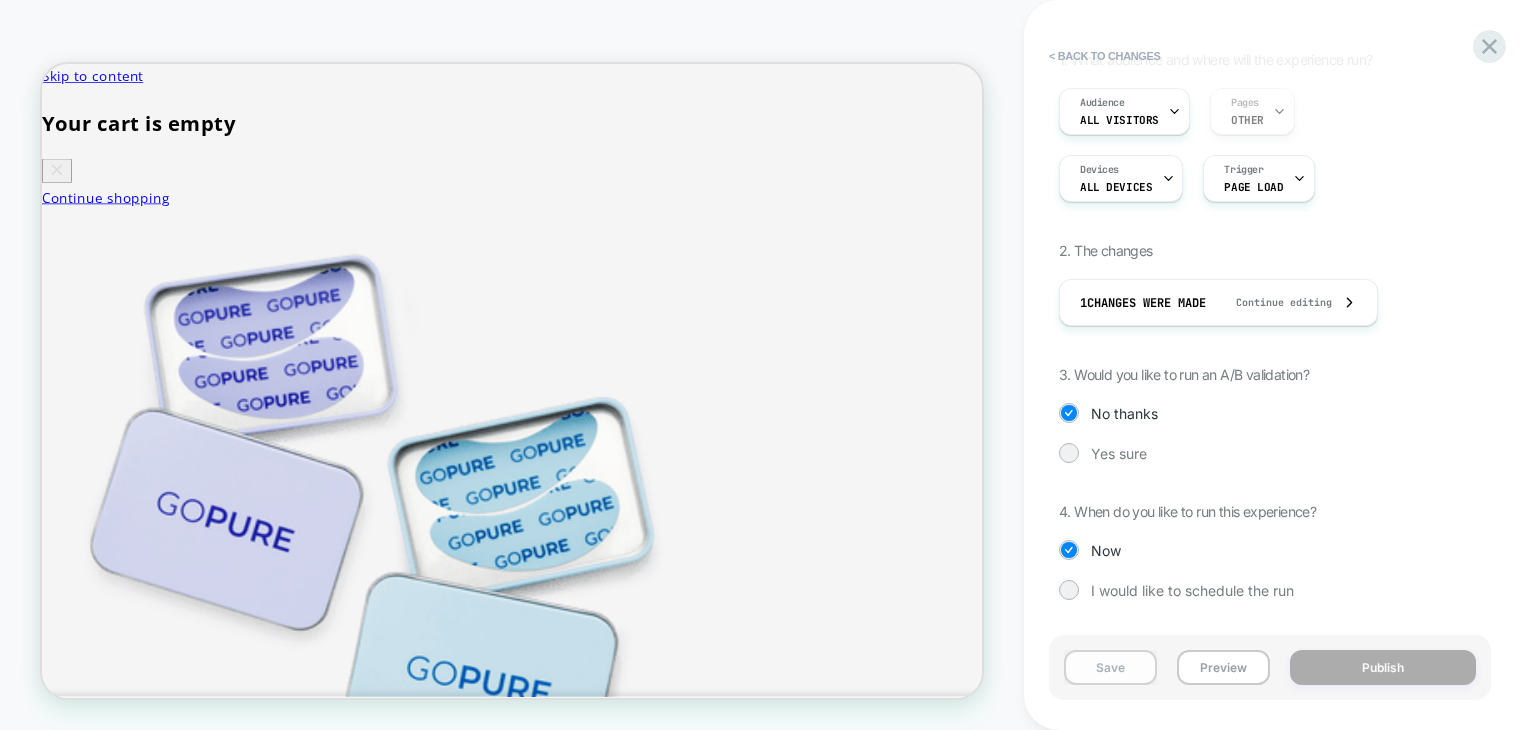 click on "Save" at bounding box center (1110, 667) 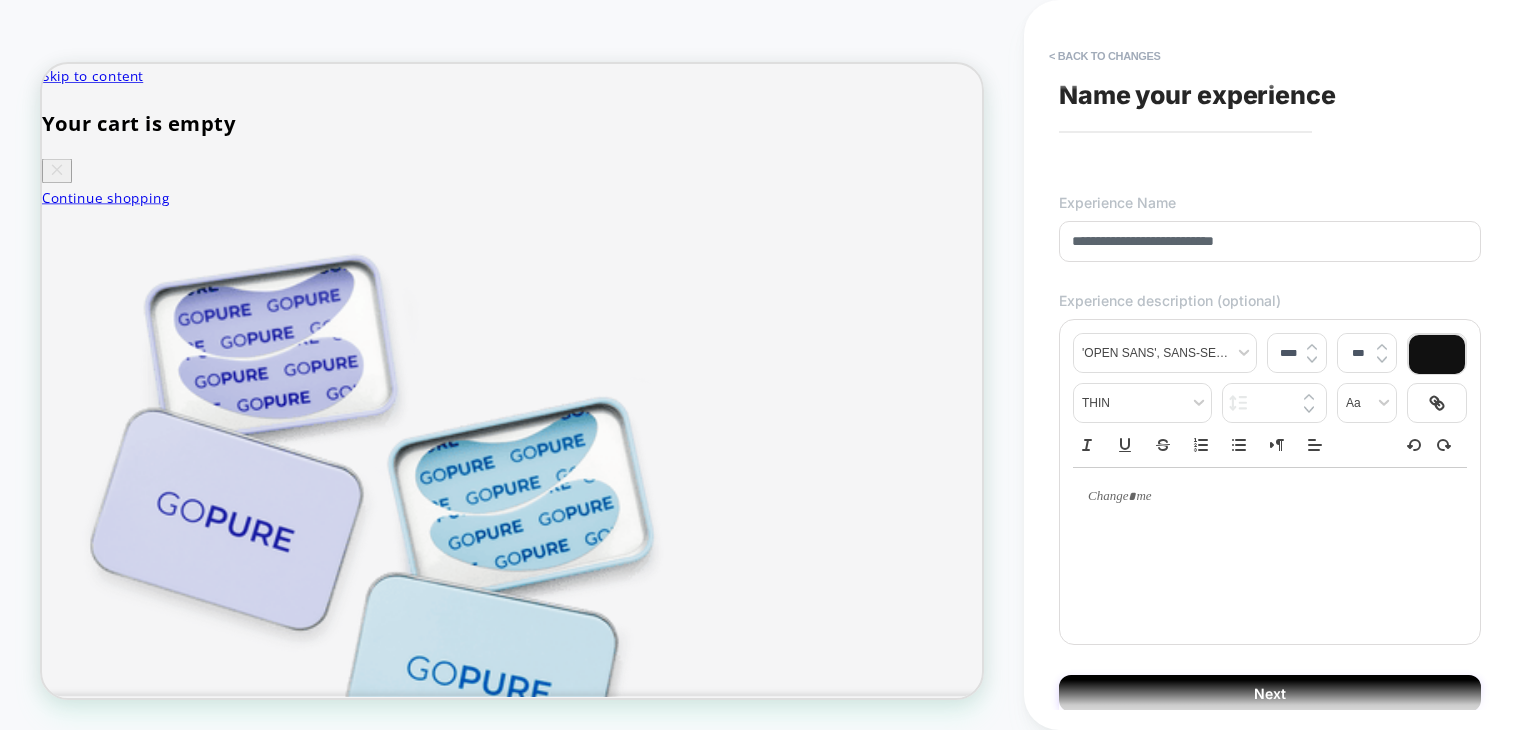 type on "**********" 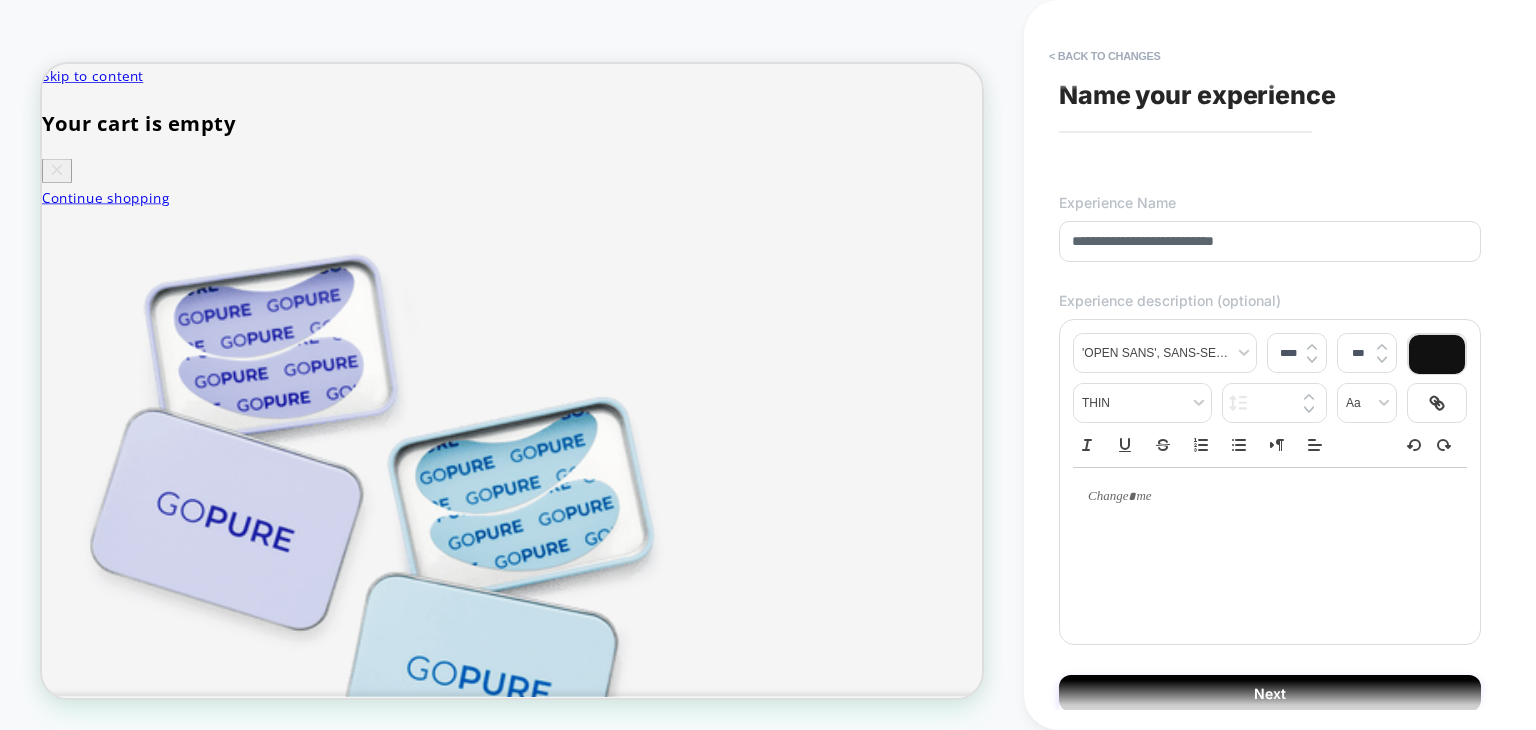 click at bounding box center [1262, 497] 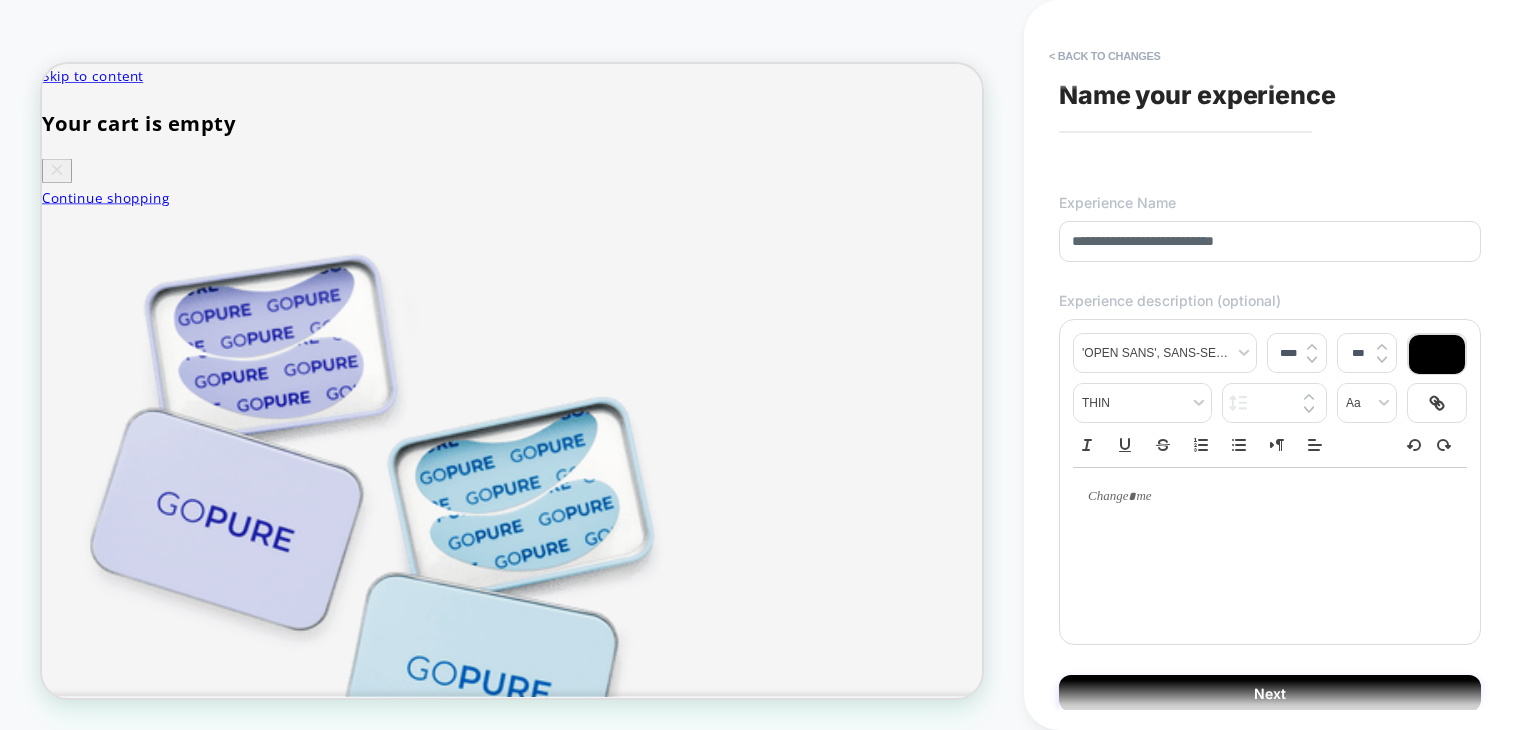 type 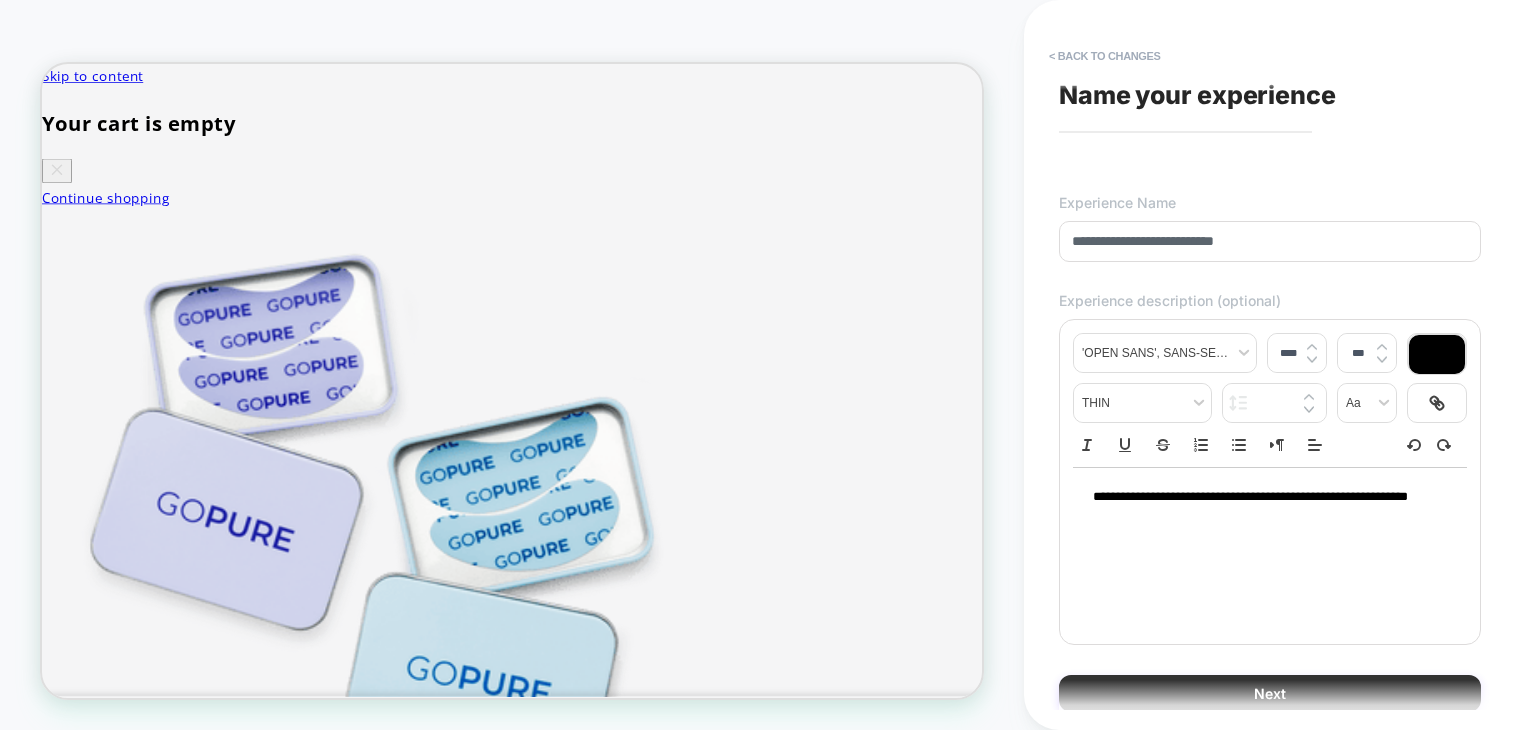 click on "Next" at bounding box center (1270, 693) 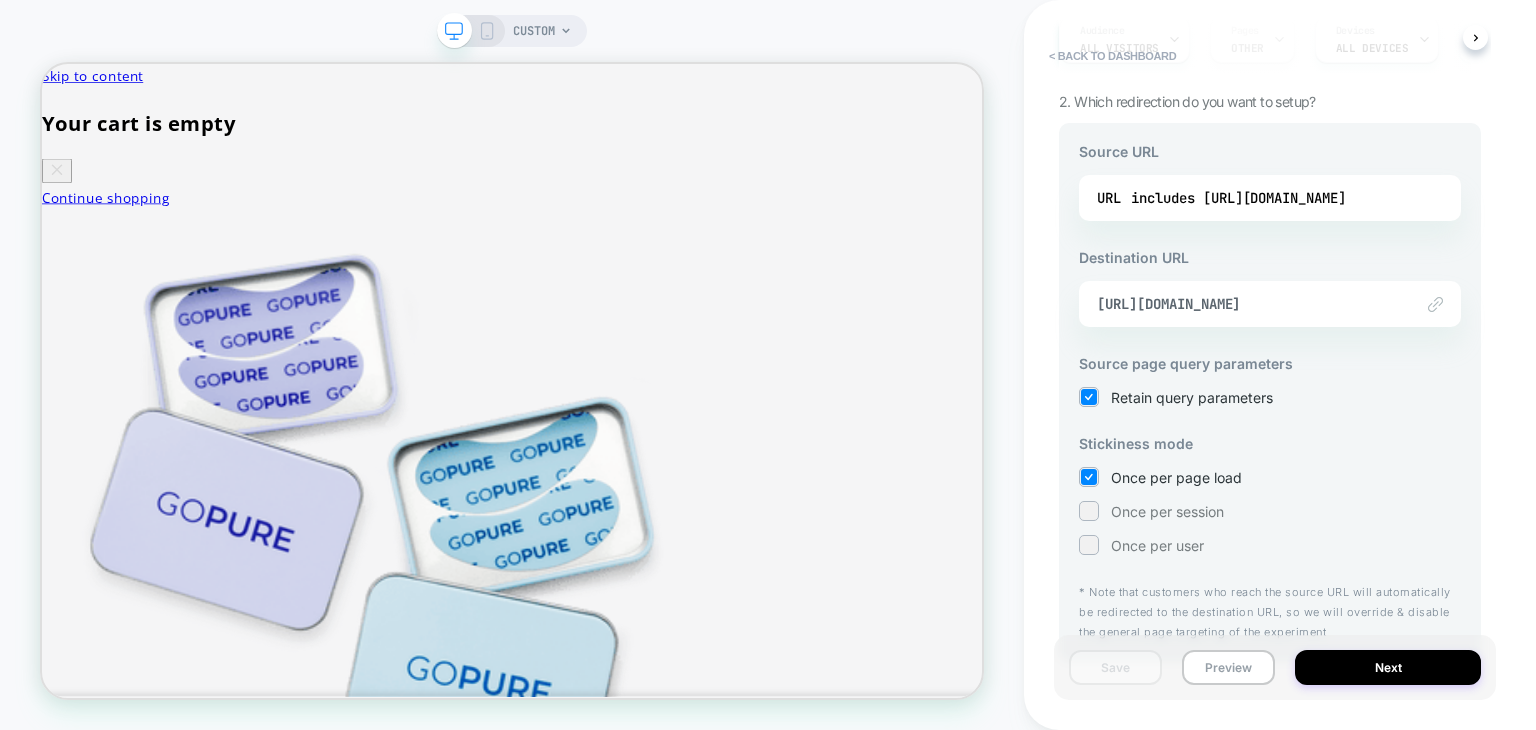 scroll, scrollTop: 250, scrollLeft: 0, axis: vertical 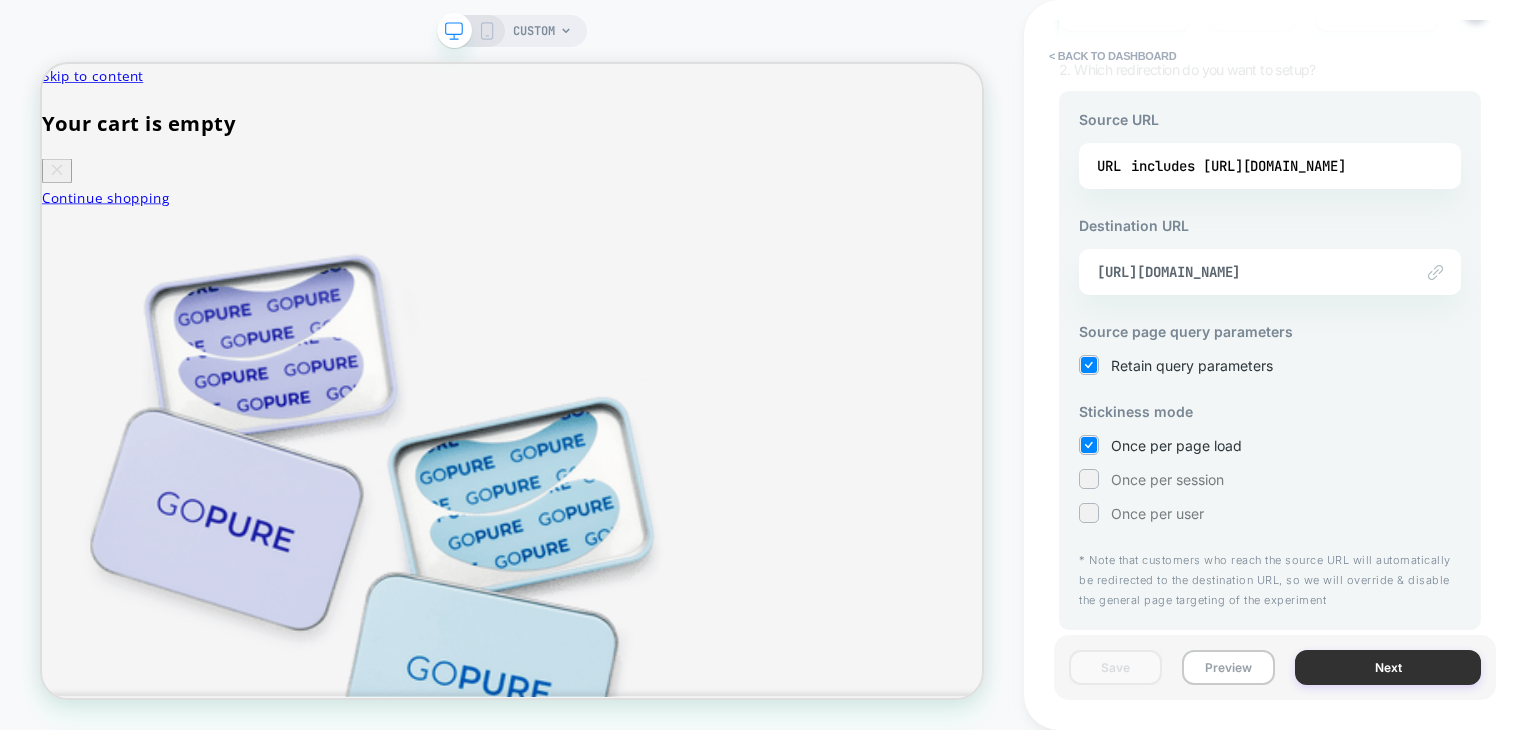click on "Next" at bounding box center (1388, 667) 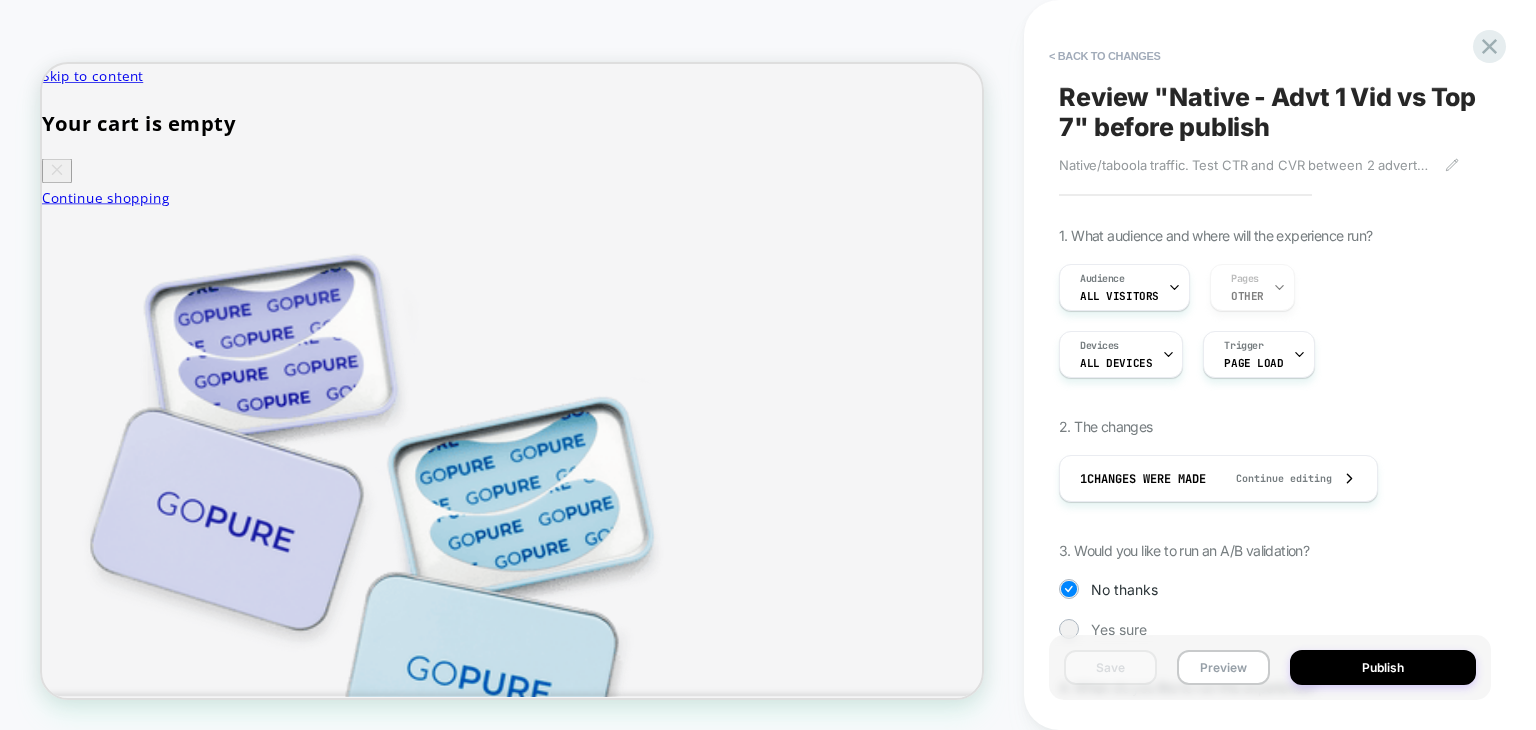 scroll, scrollTop: 176, scrollLeft: 0, axis: vertical 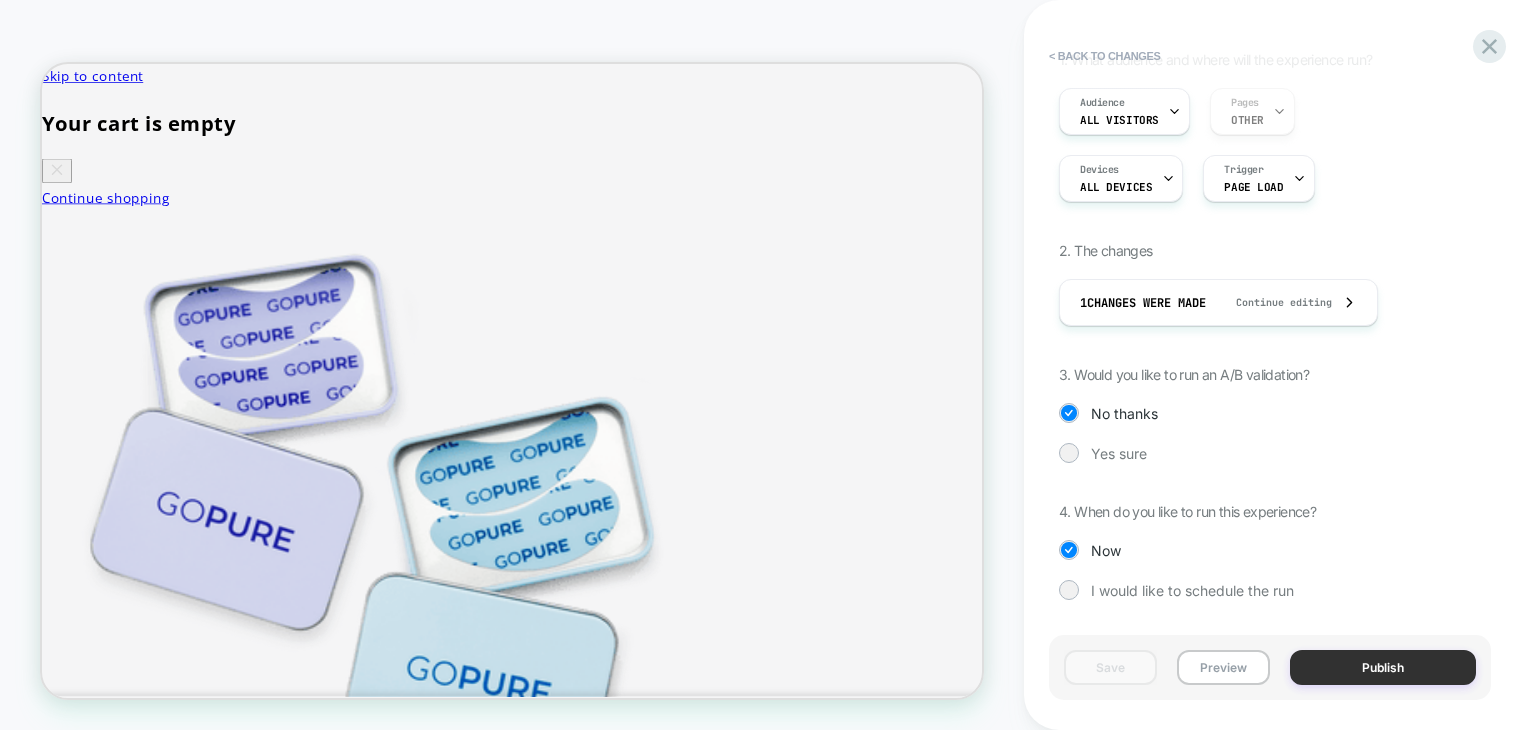 click on "Publish" at bounding box center [1383, 667] 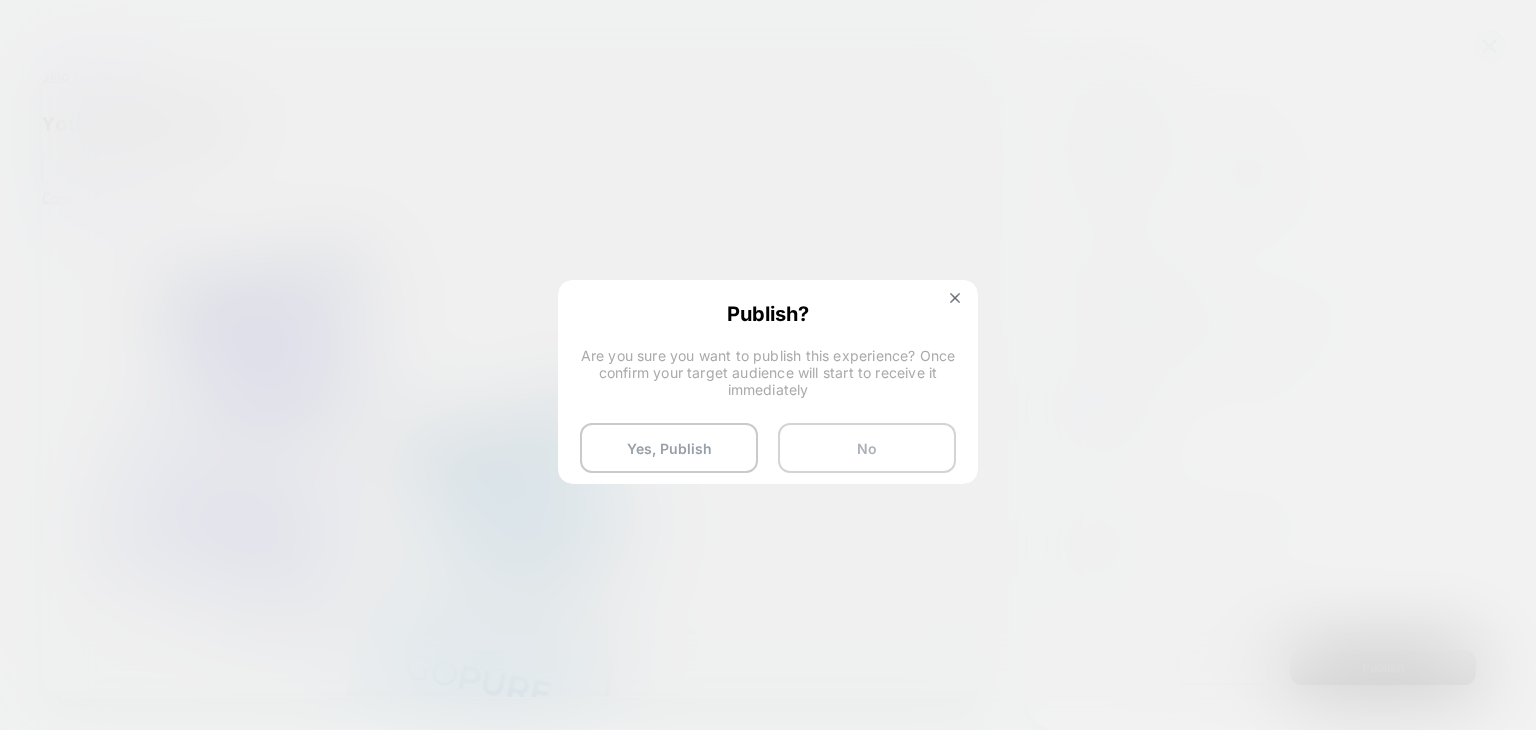 click on "No" at bounding box center [867, 448] 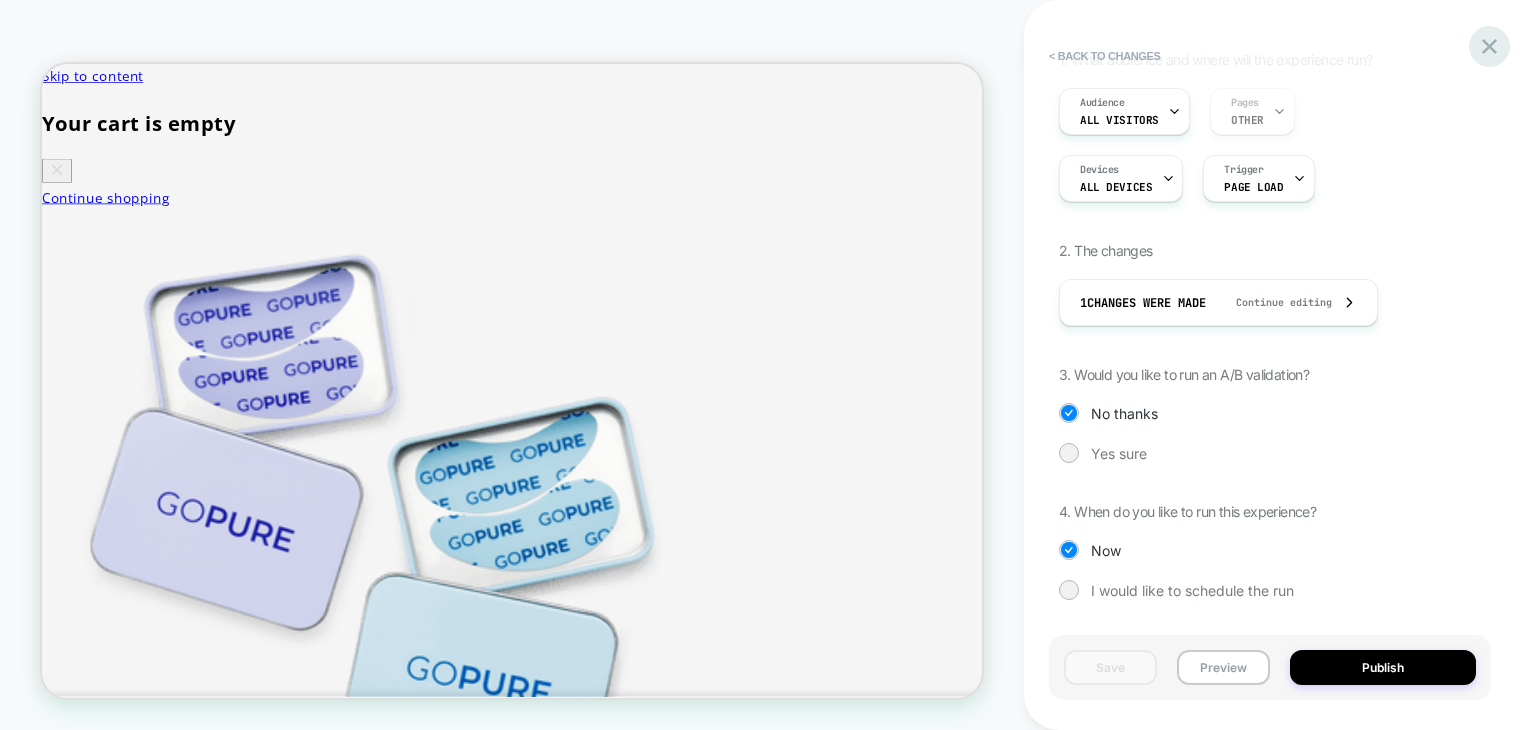 click 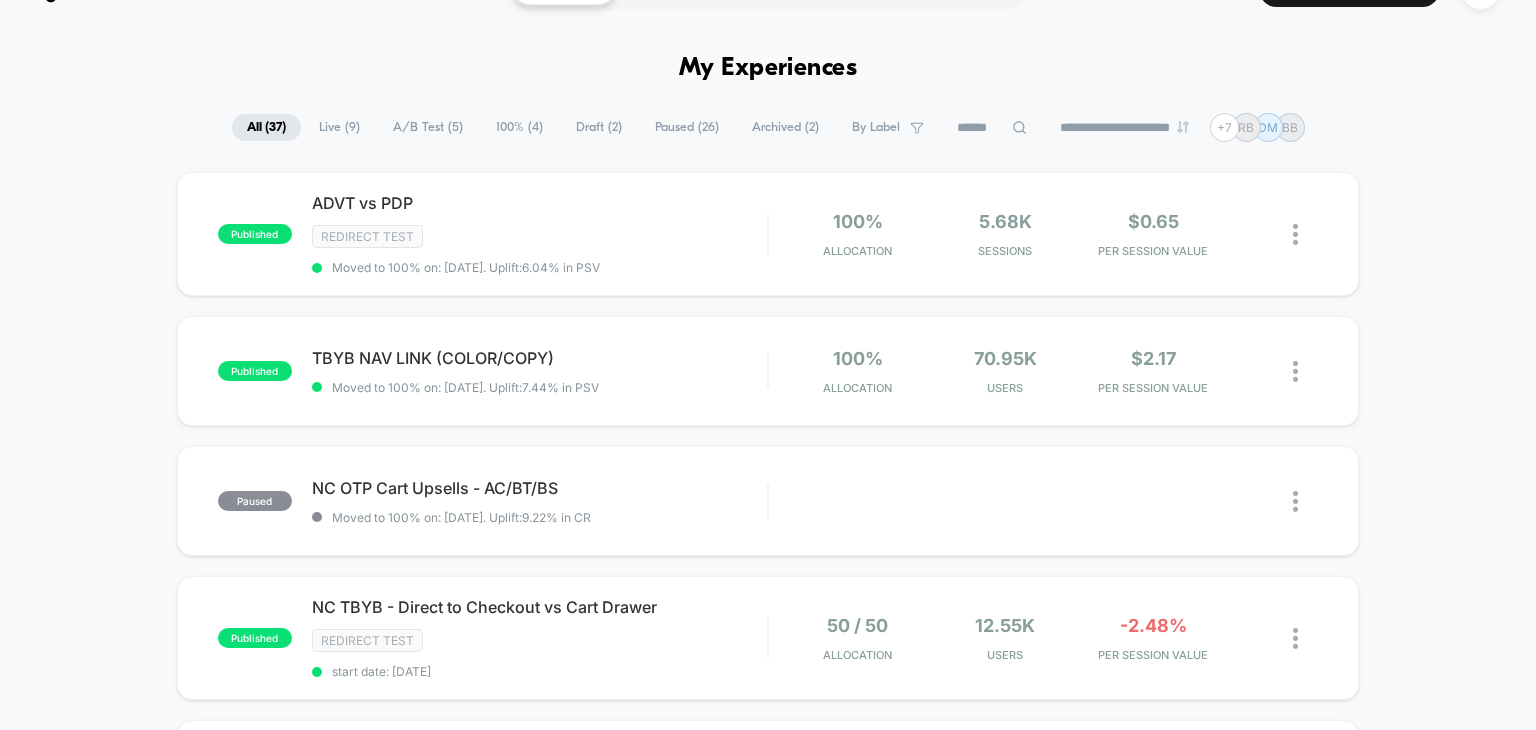 scroll, scrollTop: 0, scrollLeft: 0, axis: both 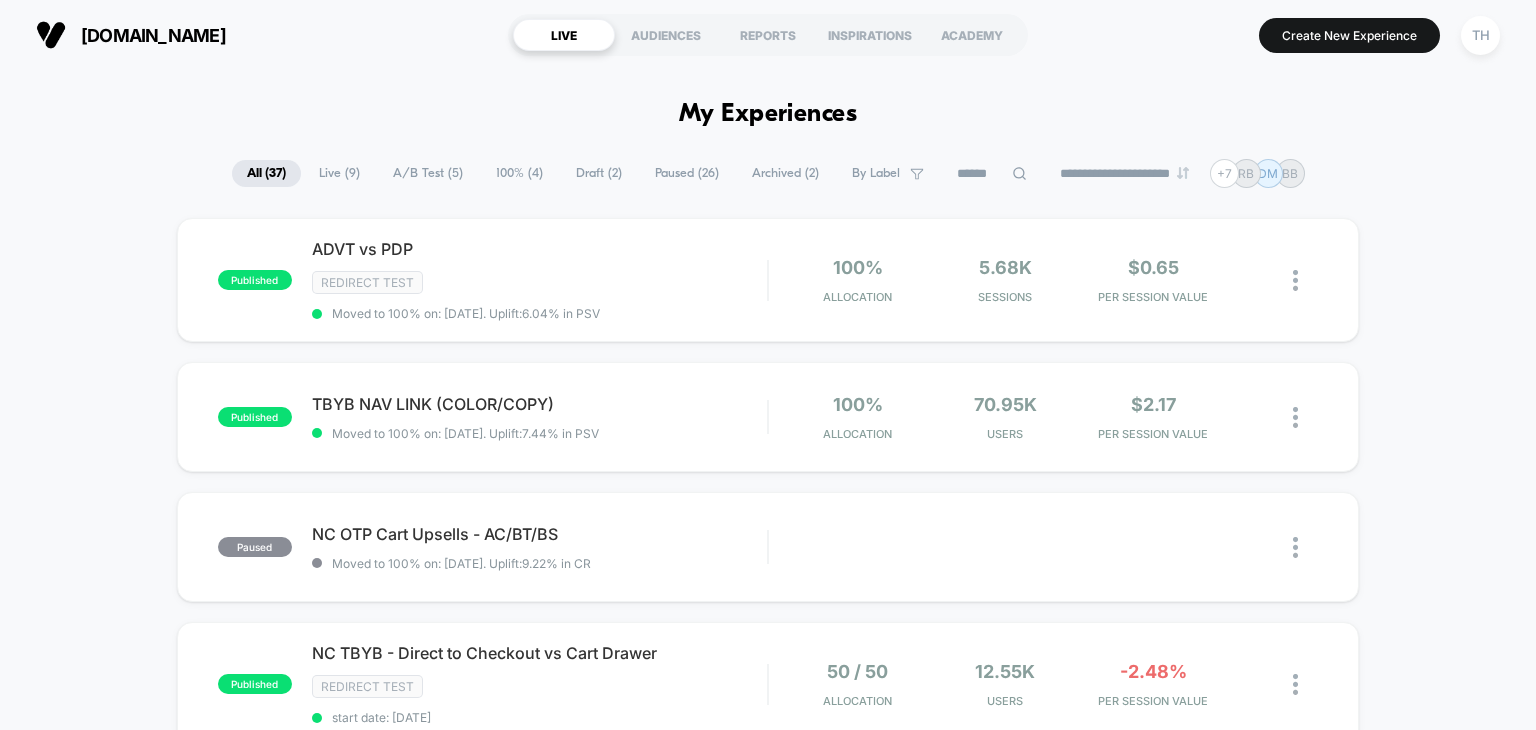 click on "Draft ( 2 )" at bounding box center [599, 173] 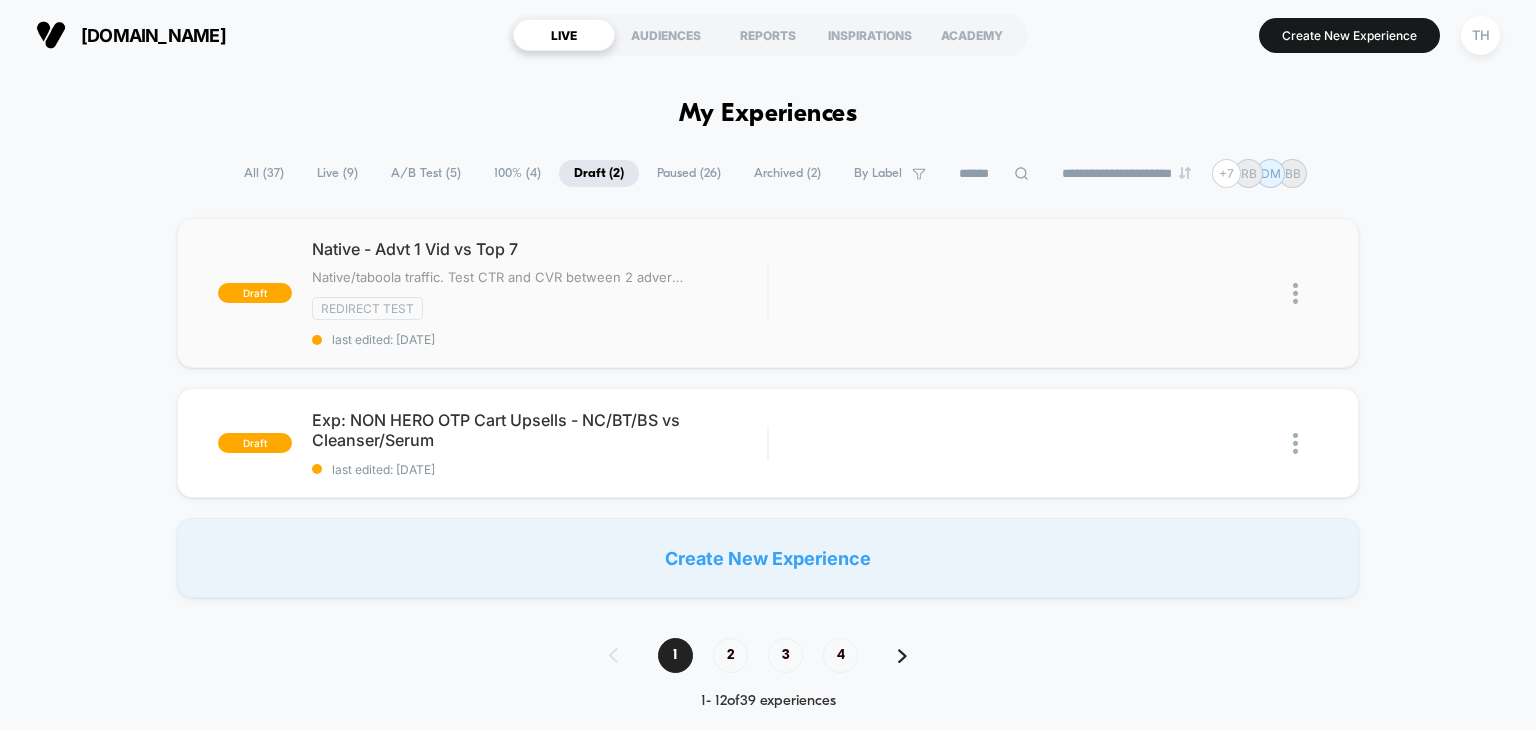click at bounding box center (1295, 293) 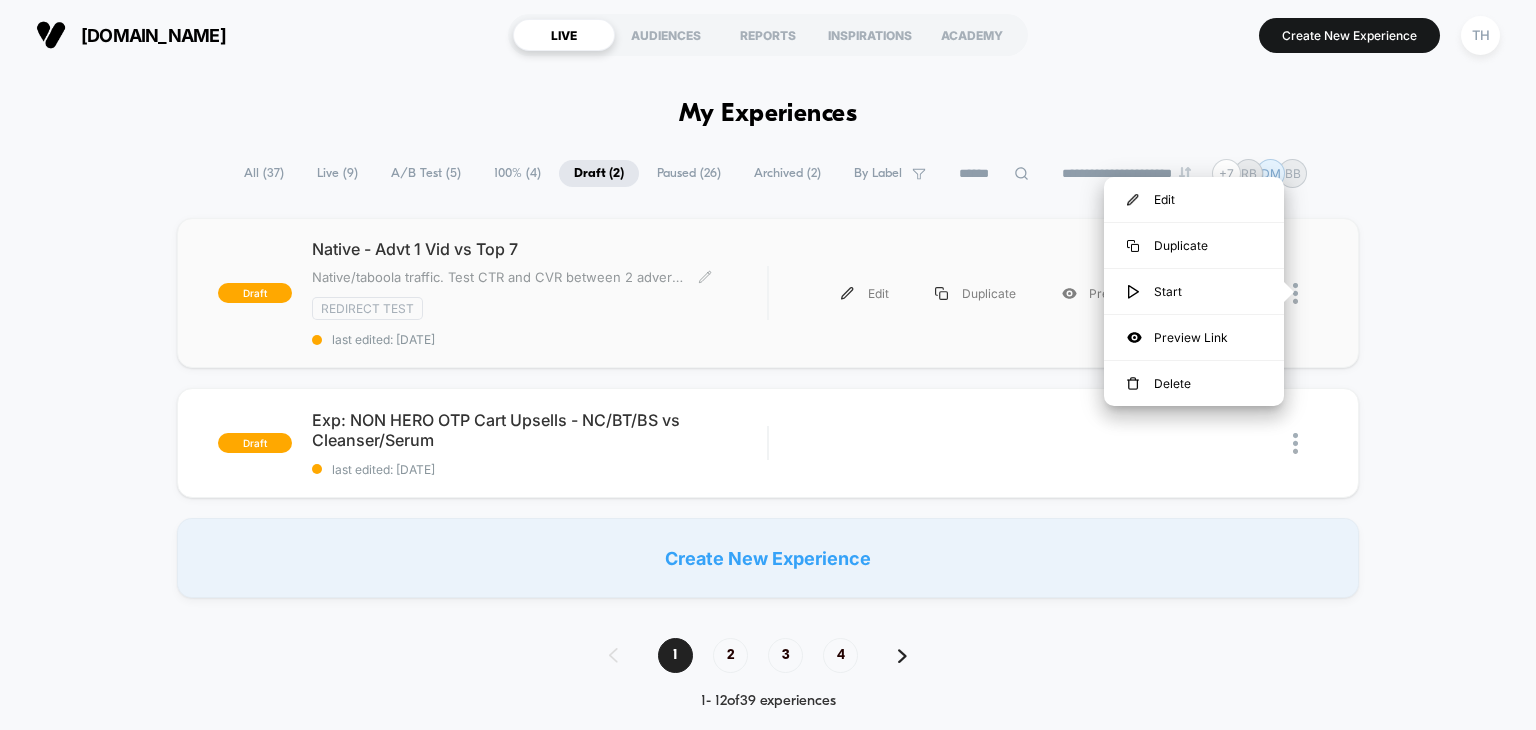click on "last edited: [DATE]" at bounding box center (540, 339) 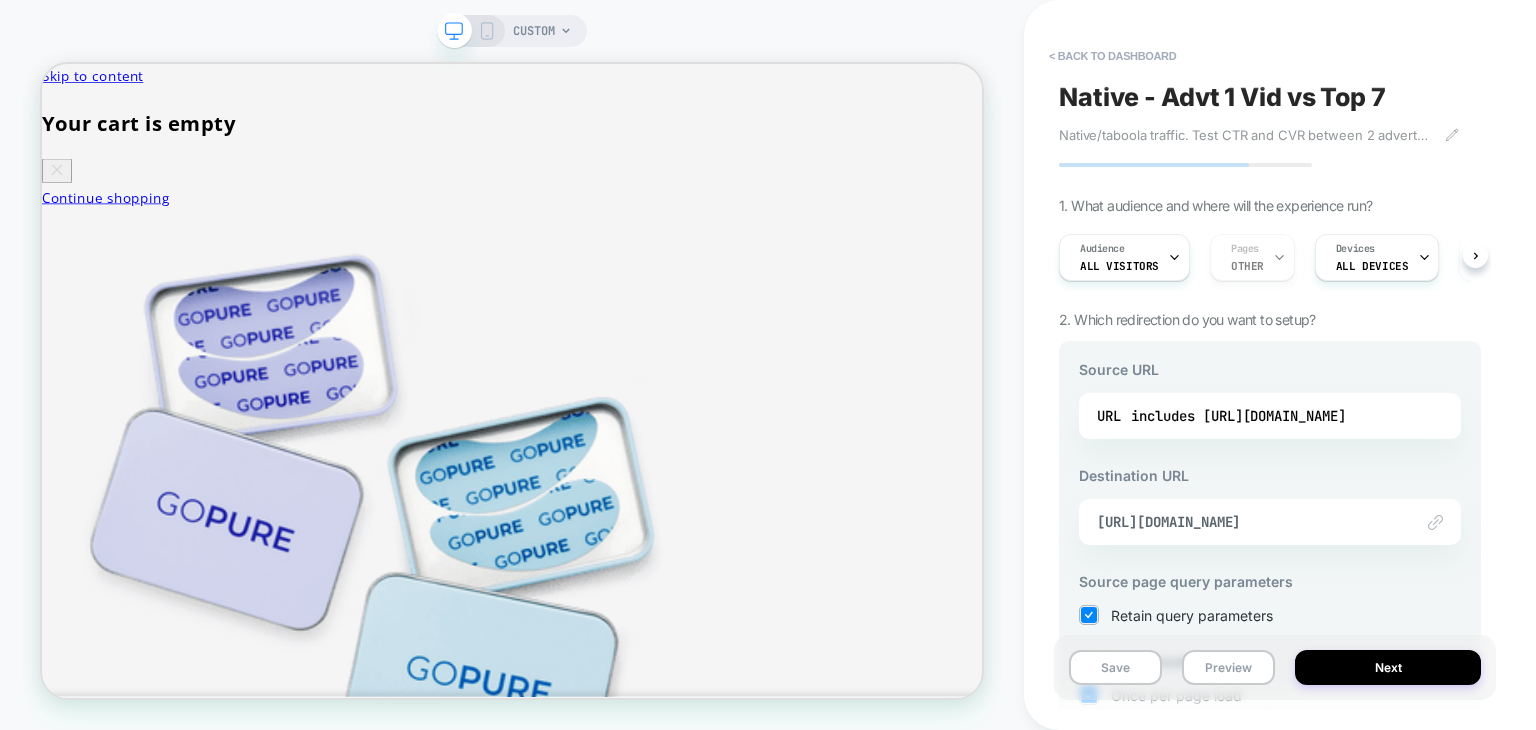 scroll, scrollTop: 0, scrollLeft: 0, axis: both 